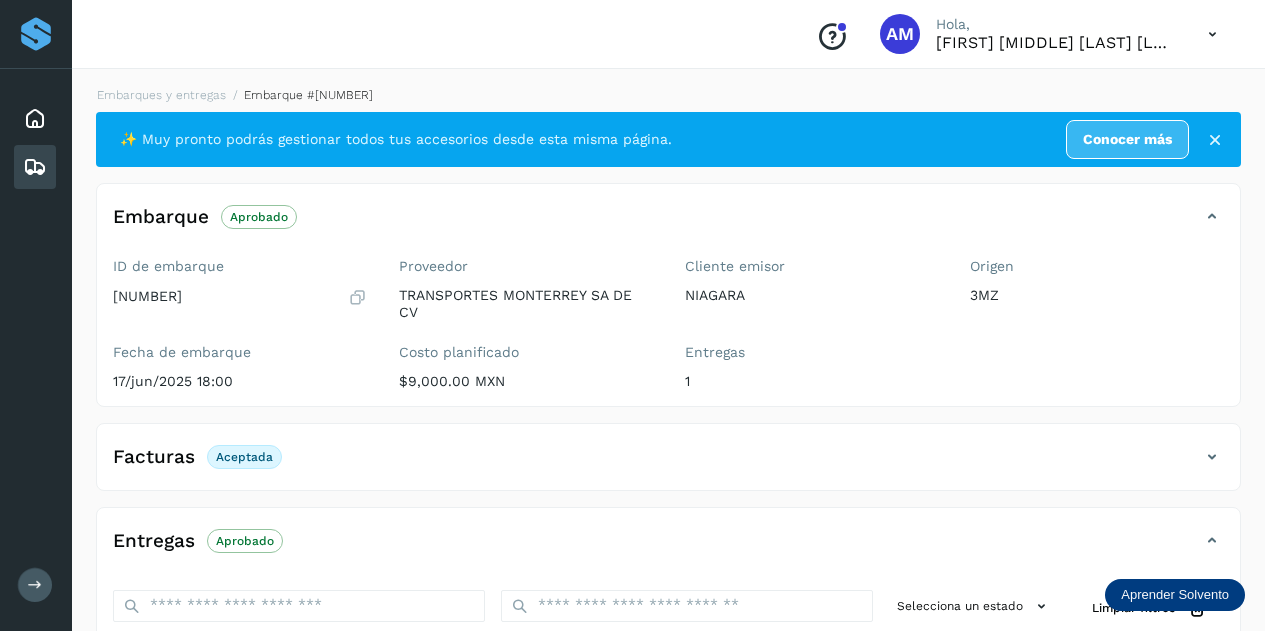 scroll, scrollTop: 326, scrollLeft: 0, axis: vertical 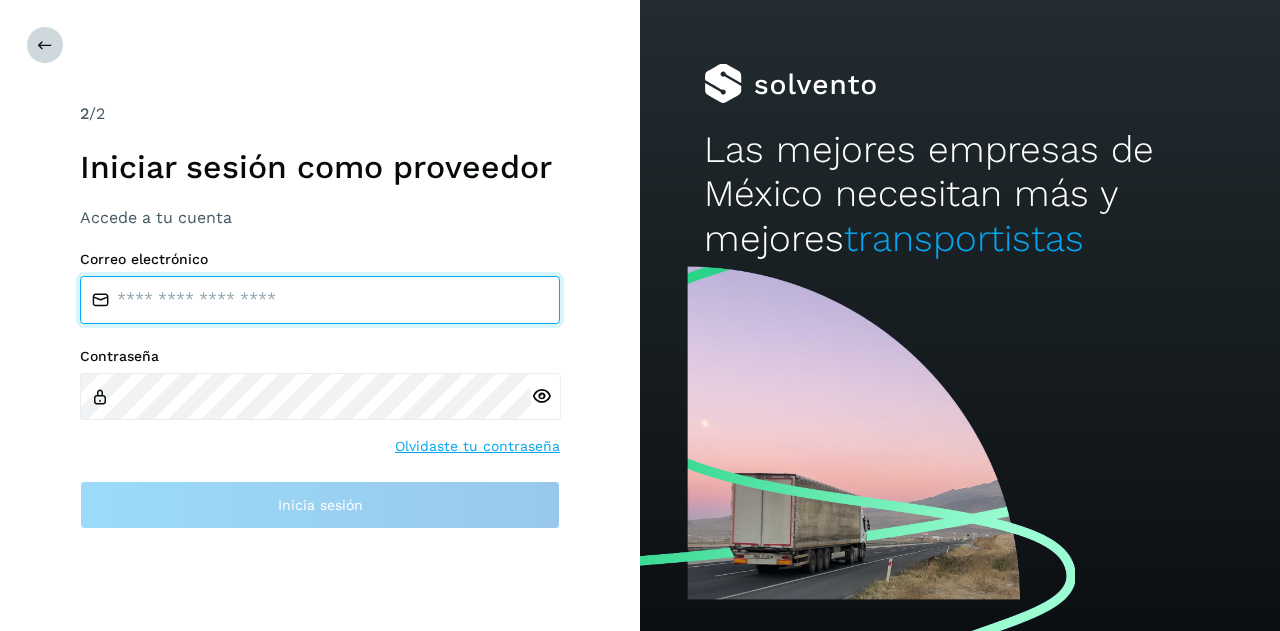 type on "**********" 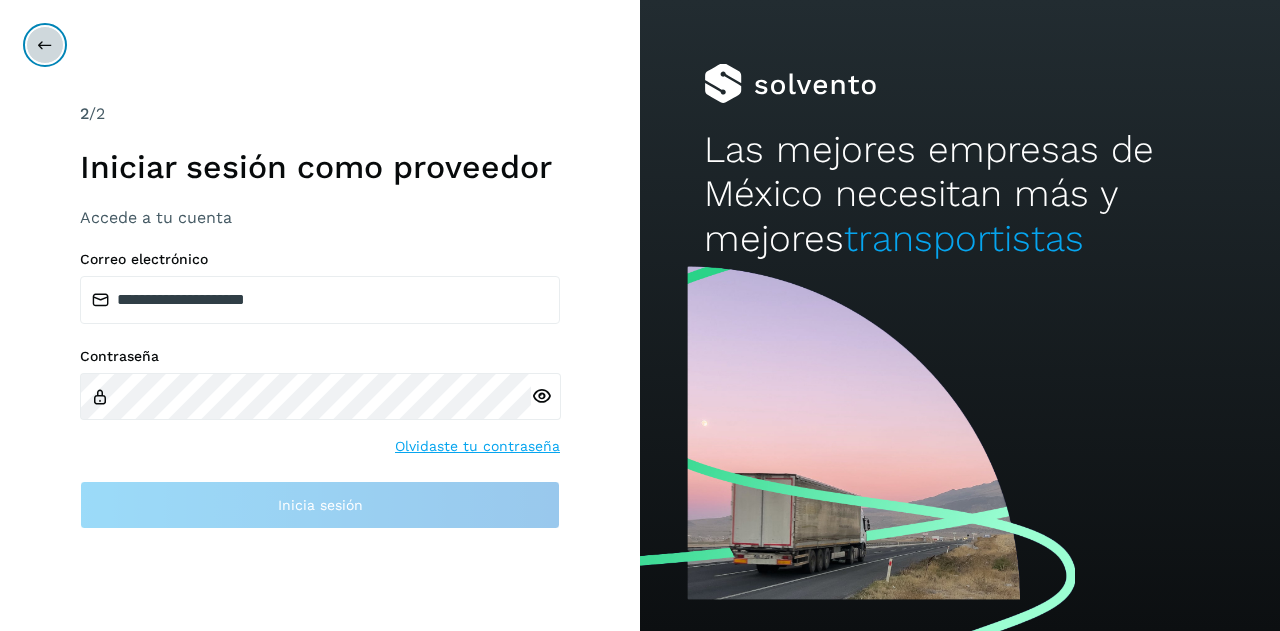 click at bounding box center (45, 45) 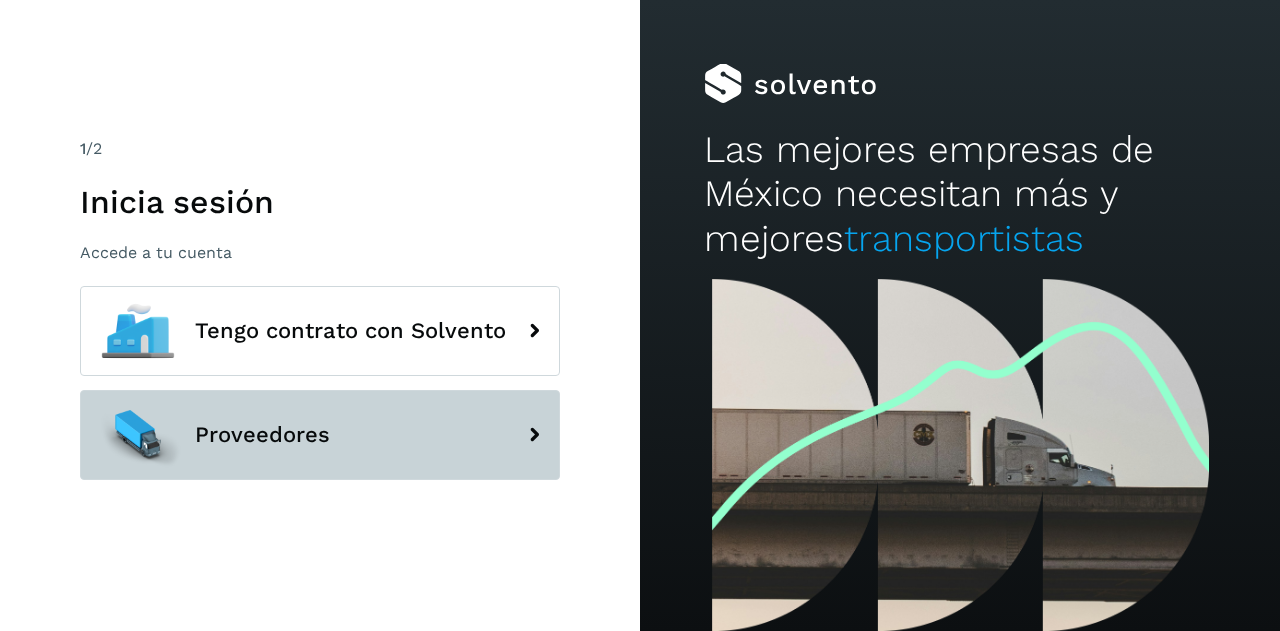 click 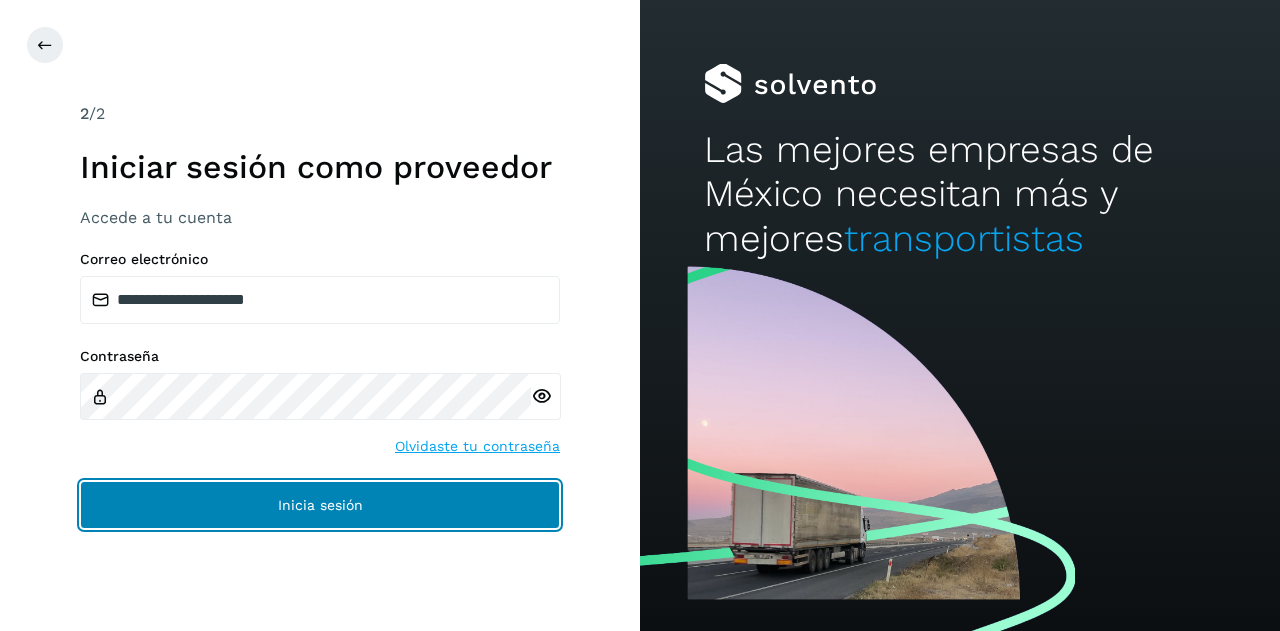 click on "Inicia sesión" at bounding box center [320, 505] 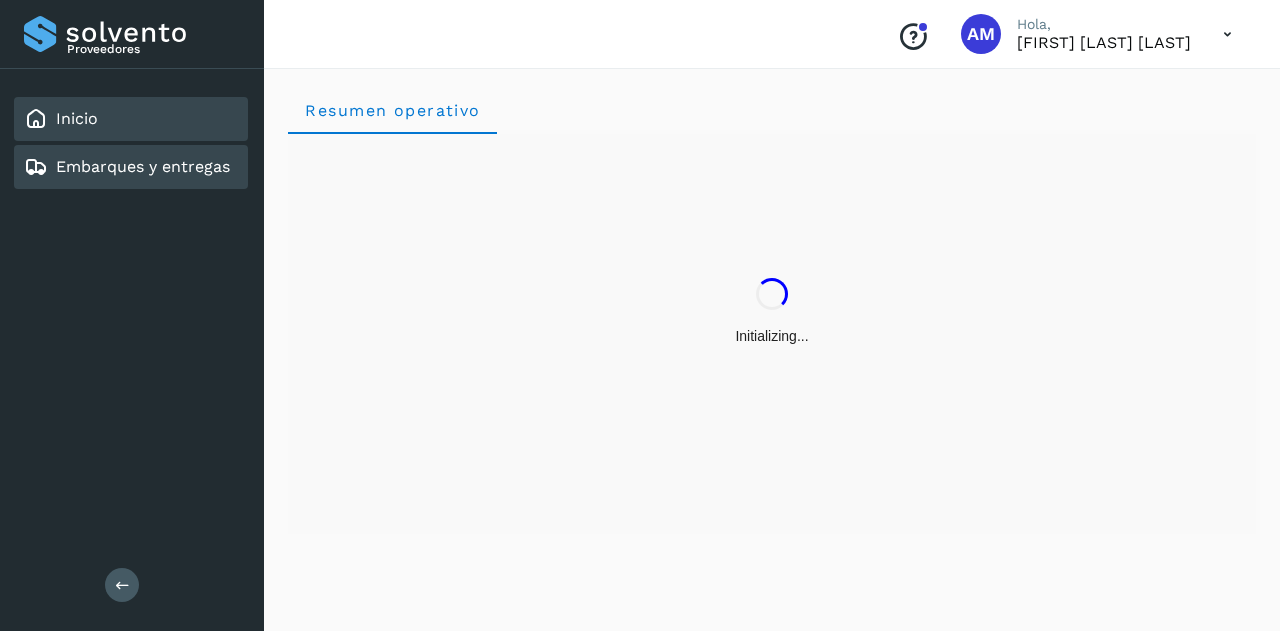 click on "Embarques y entregas" at bounding box center [143, 166] 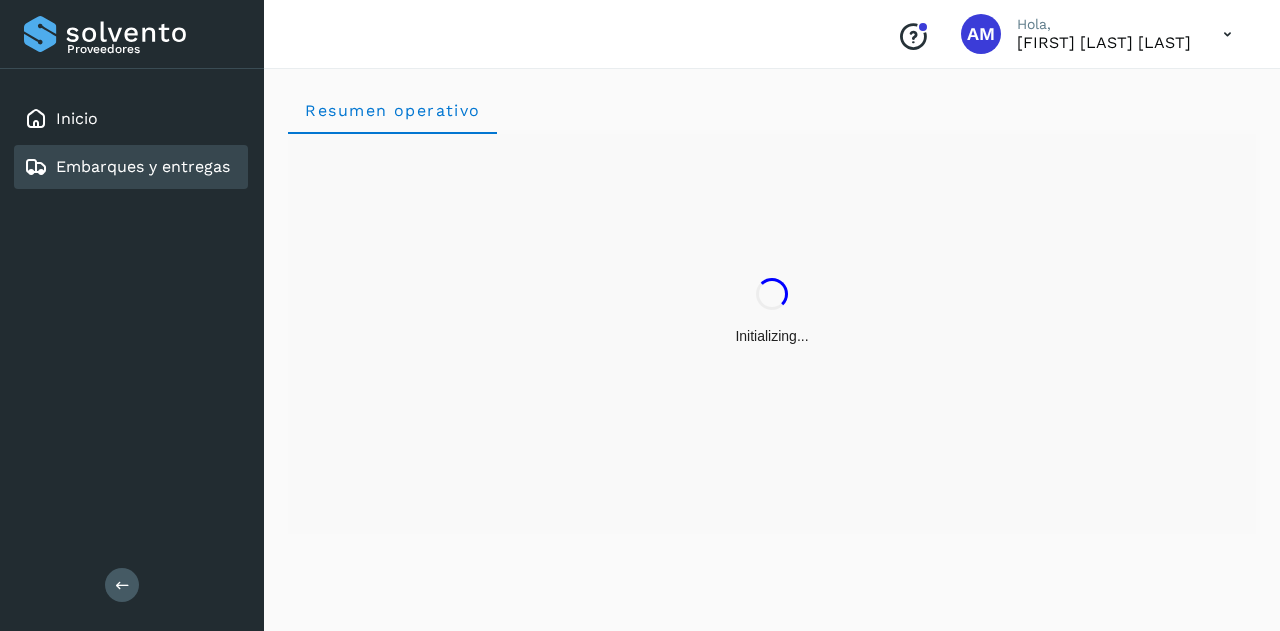 click at bounding box center [122, 585] 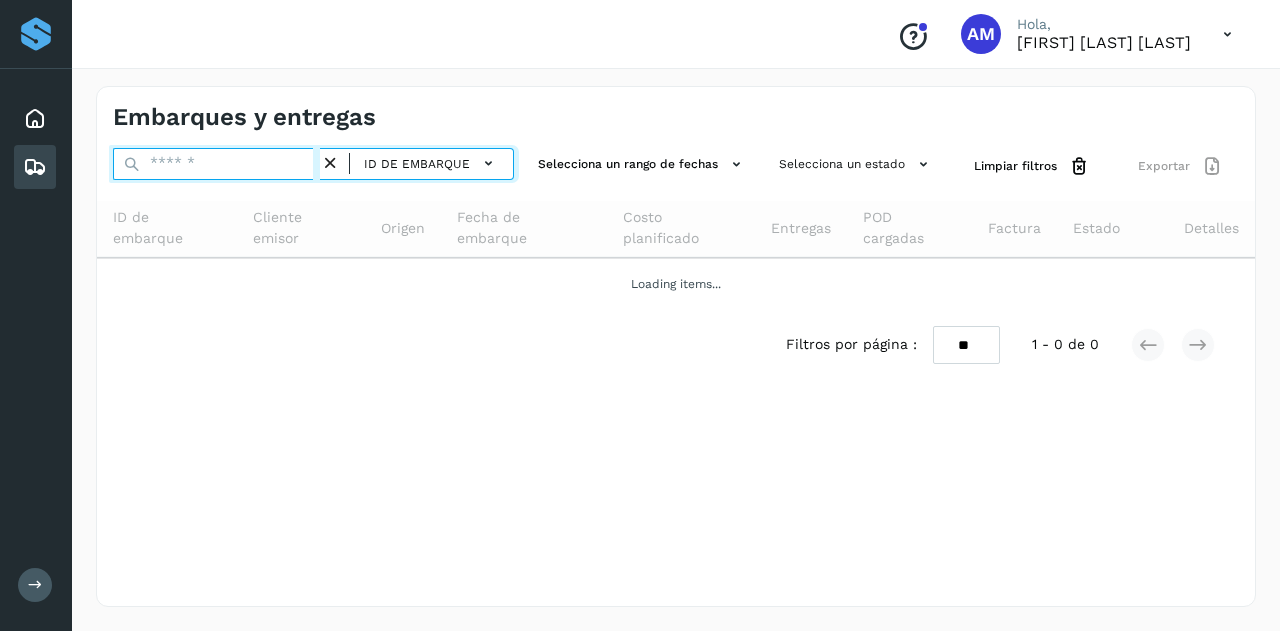 click at bounding box center [216, 164] 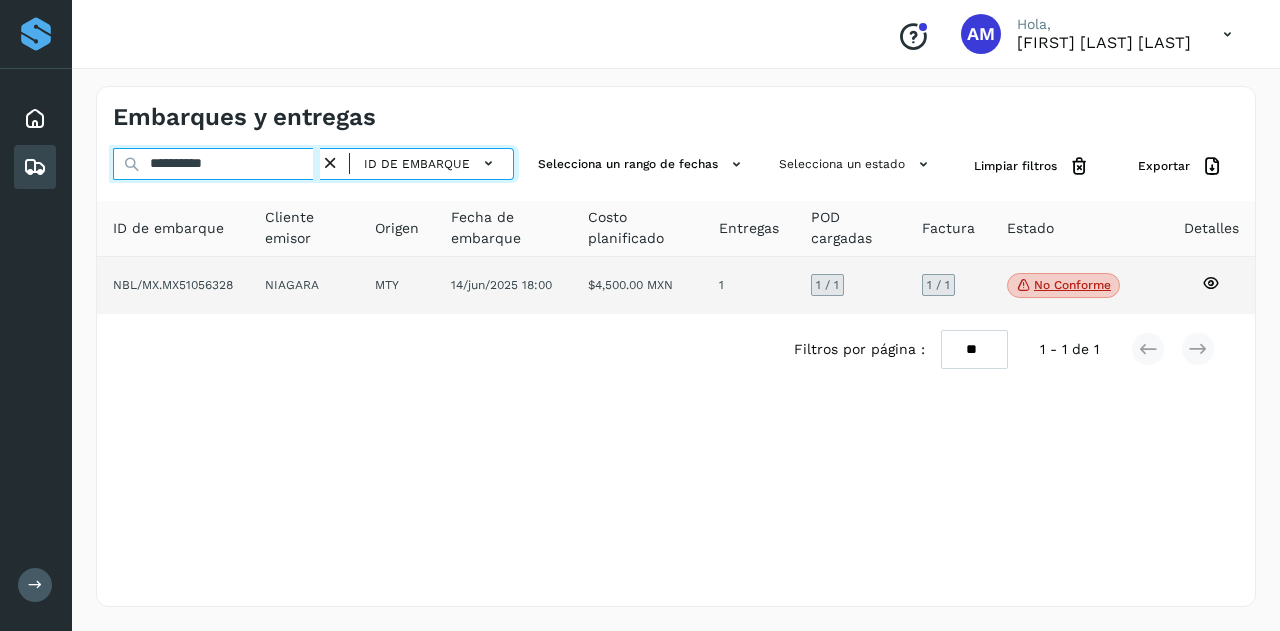 type on "**********" 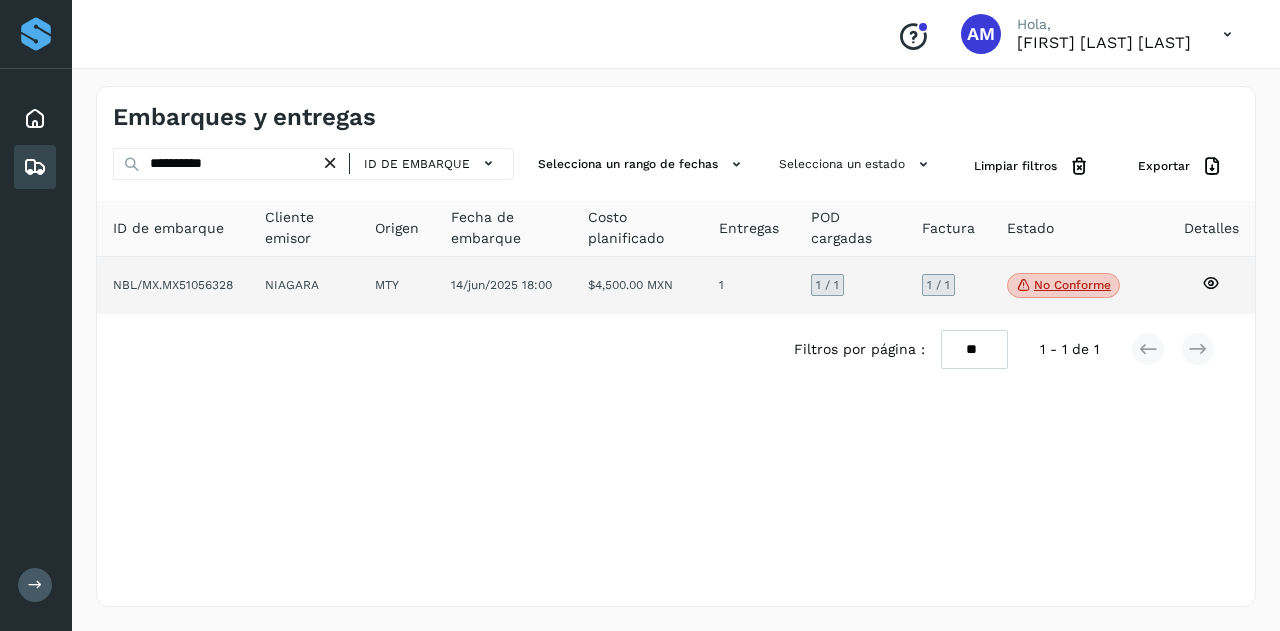 click on "MTY" 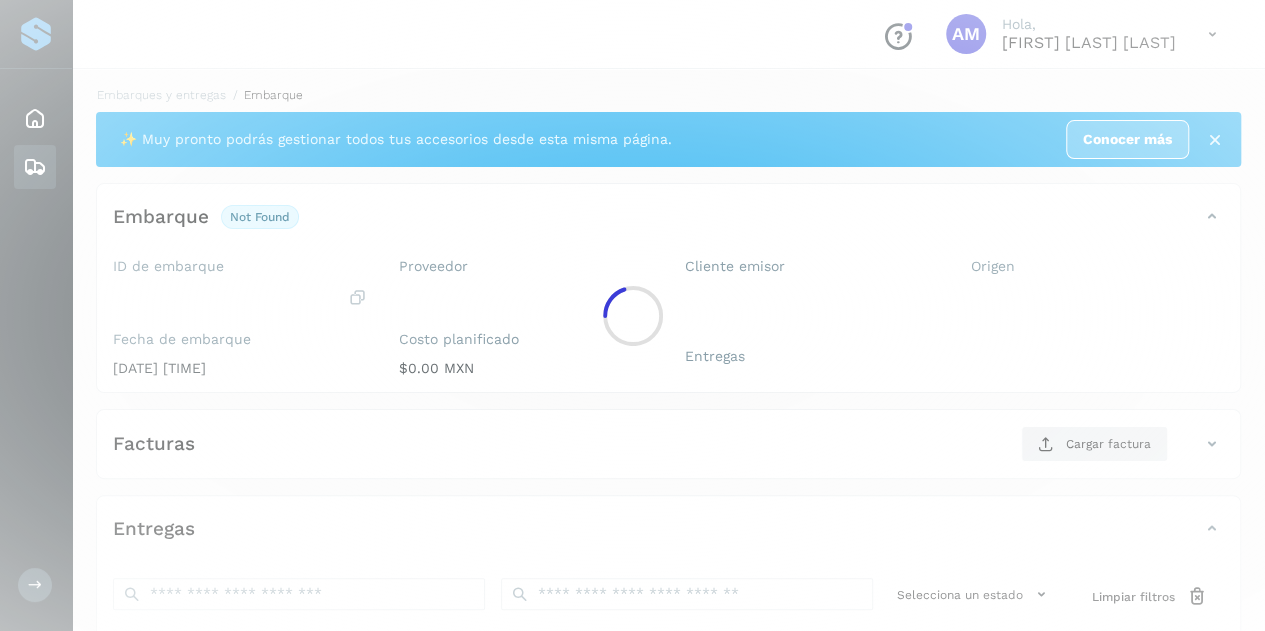 click 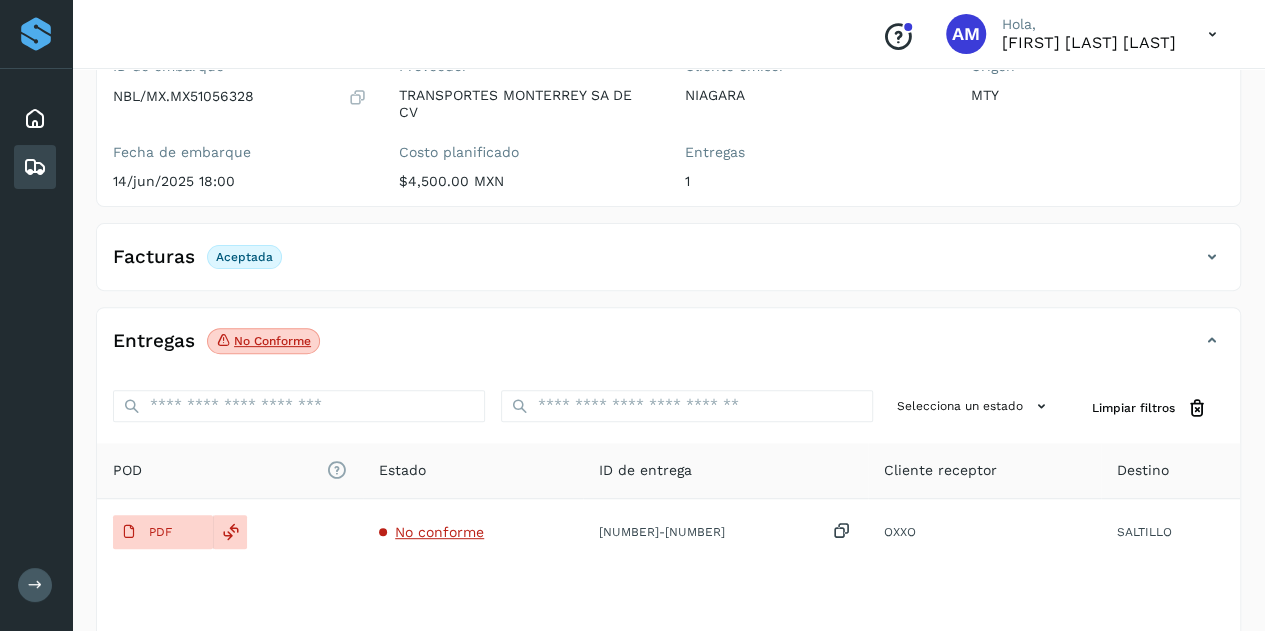 scroll, scrollTop: 300, scrollLeft: 0, axis: vertical 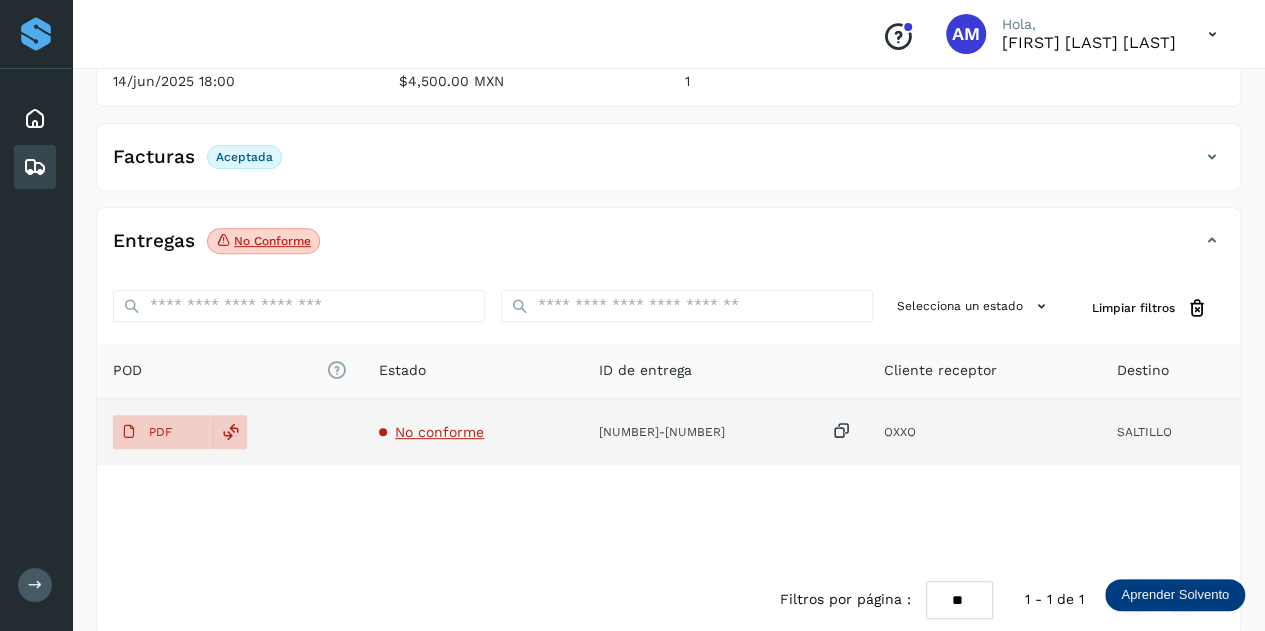 click on "No conforme" at bounding box center (439, 432) 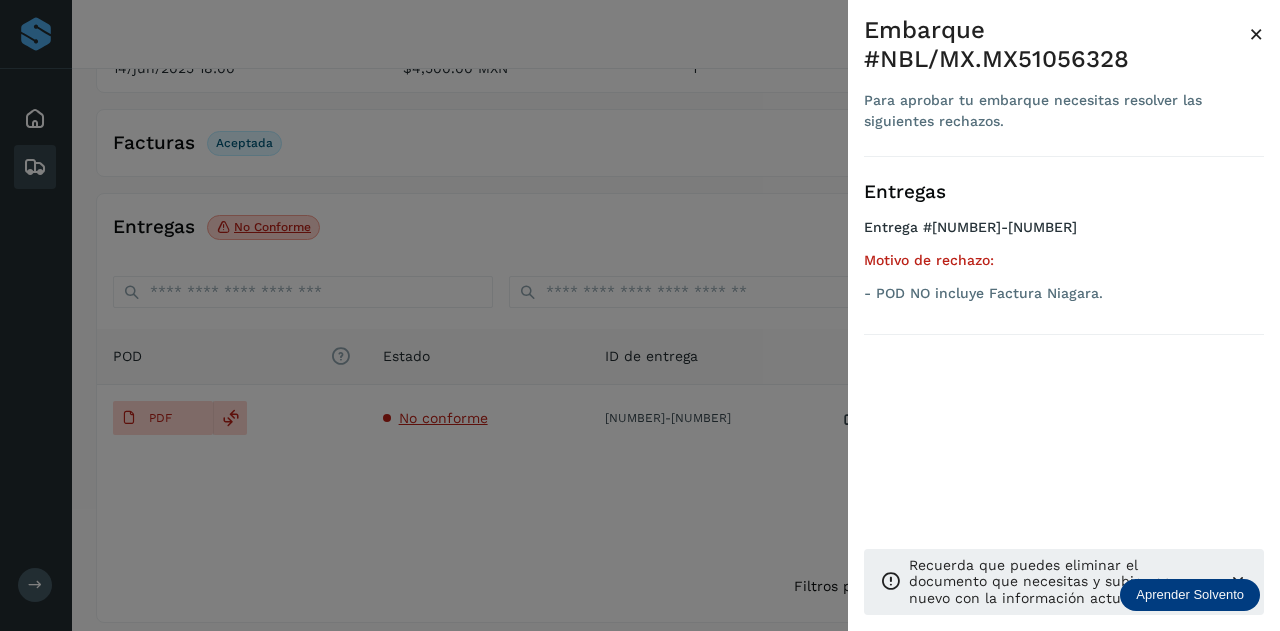 click at bounding box center (640, 315) 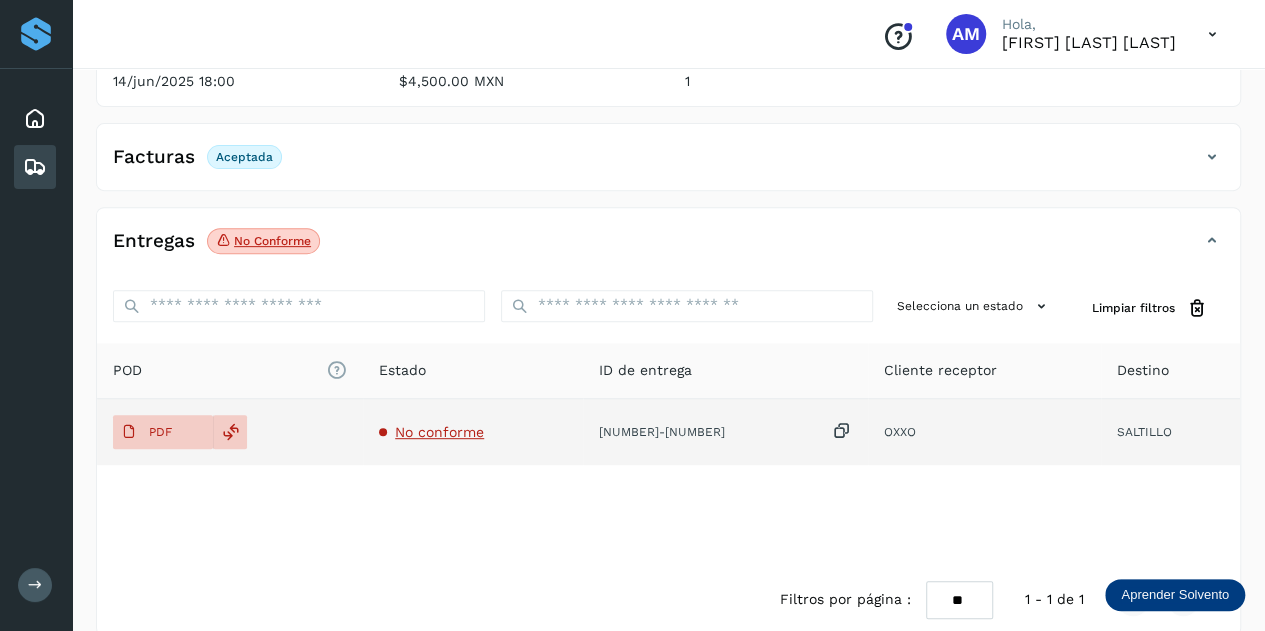 click on "PDF" 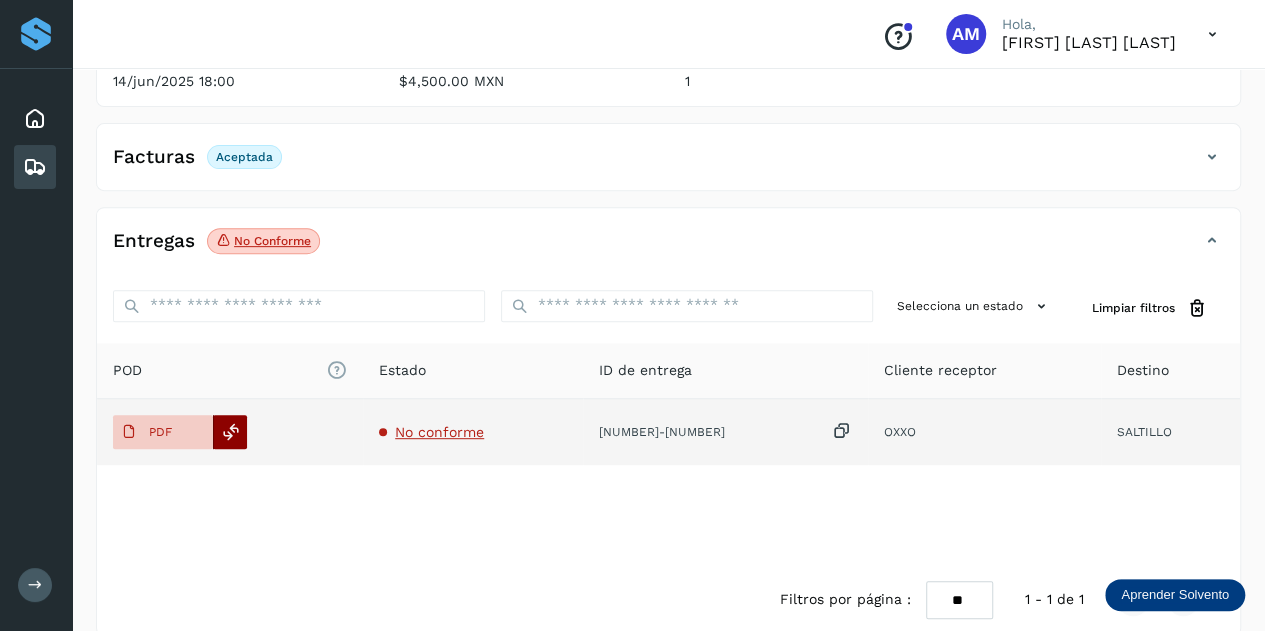 click at bounding box center [231, 432] 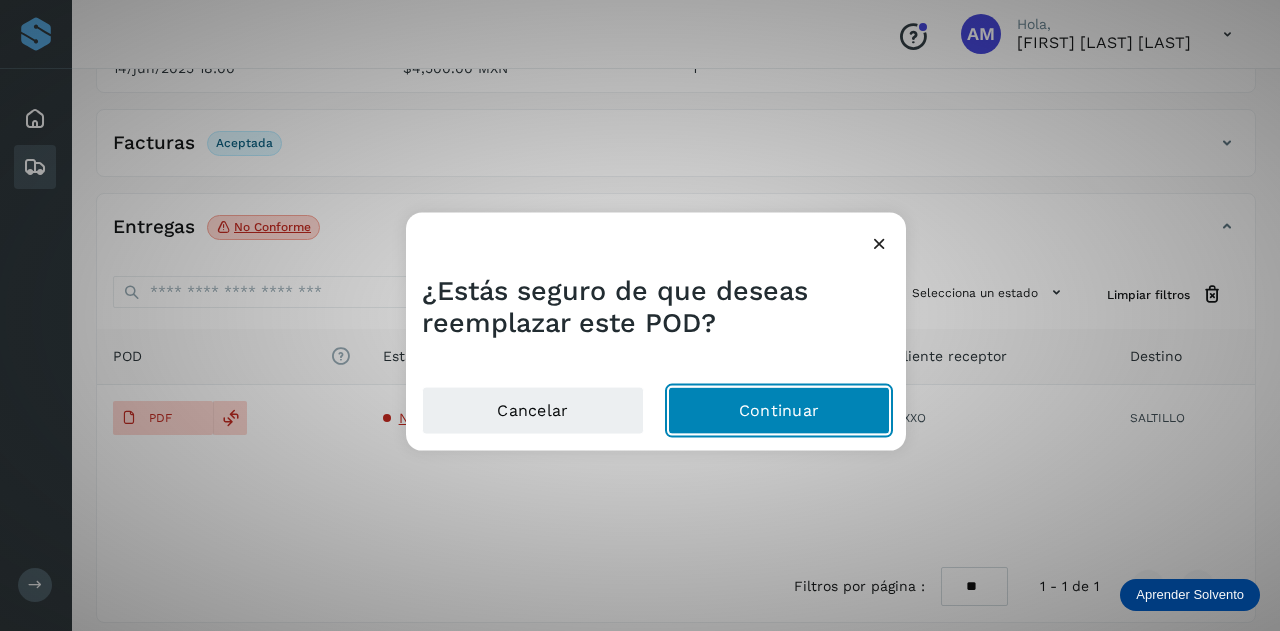 click on "Continuar" 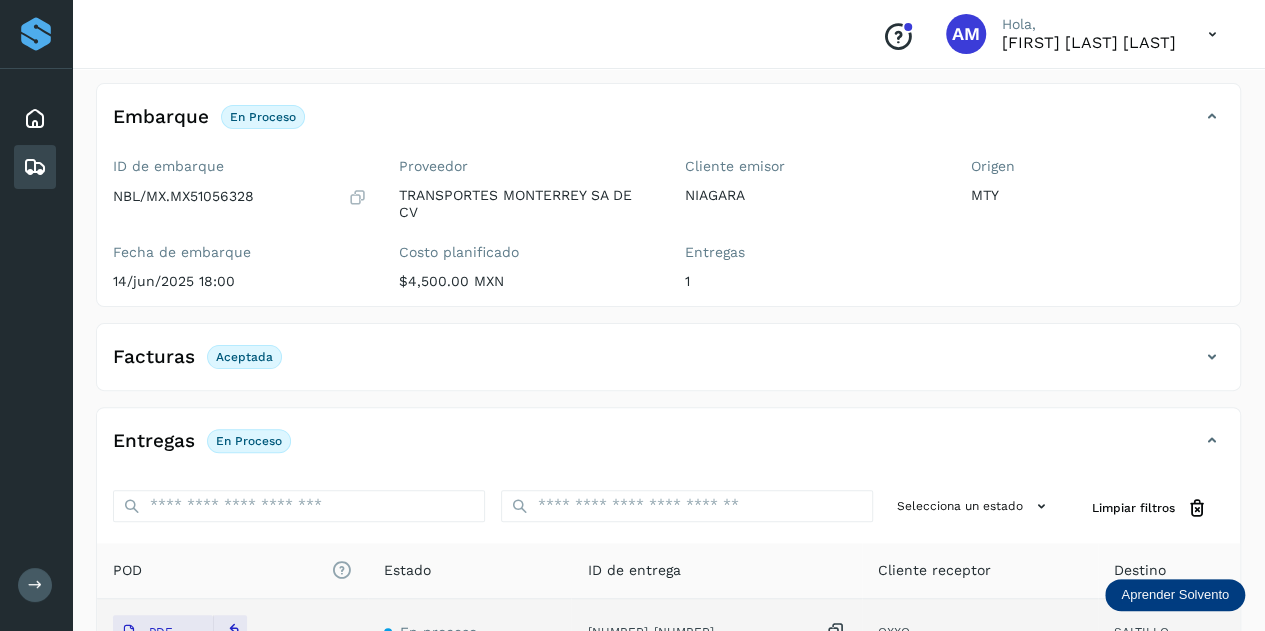 scroll, scrollTop: 0, scrollLeft: 0, axis: both 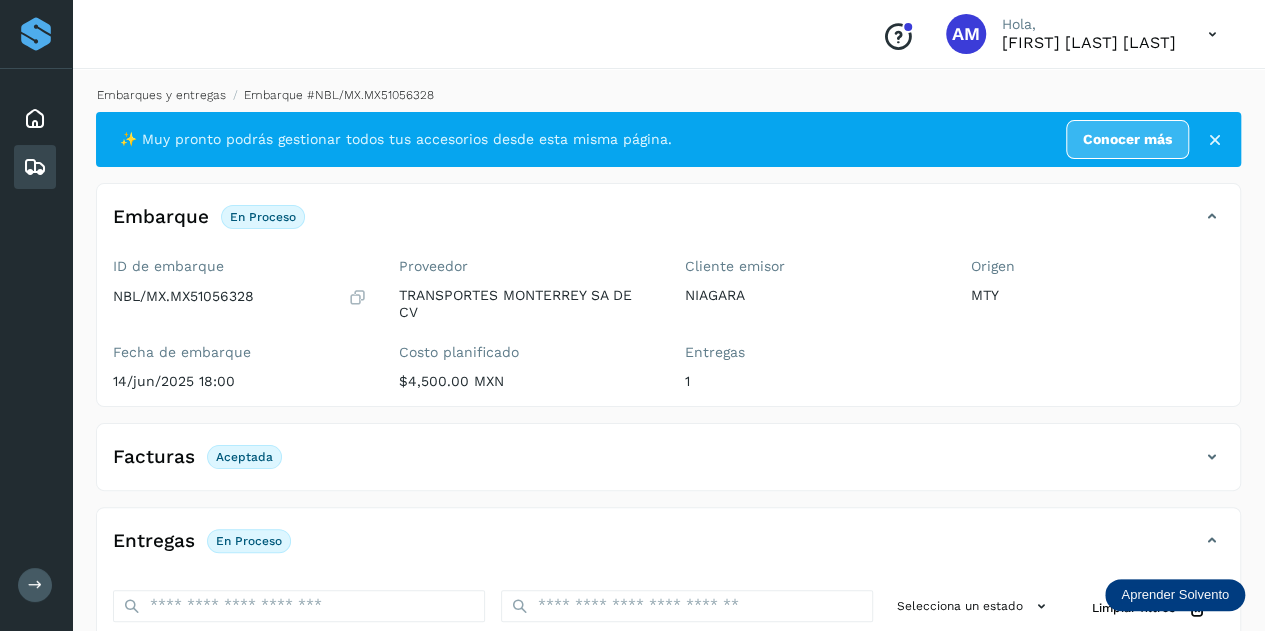 click on "Embarques y entregas" at bounding box center [161, 95] 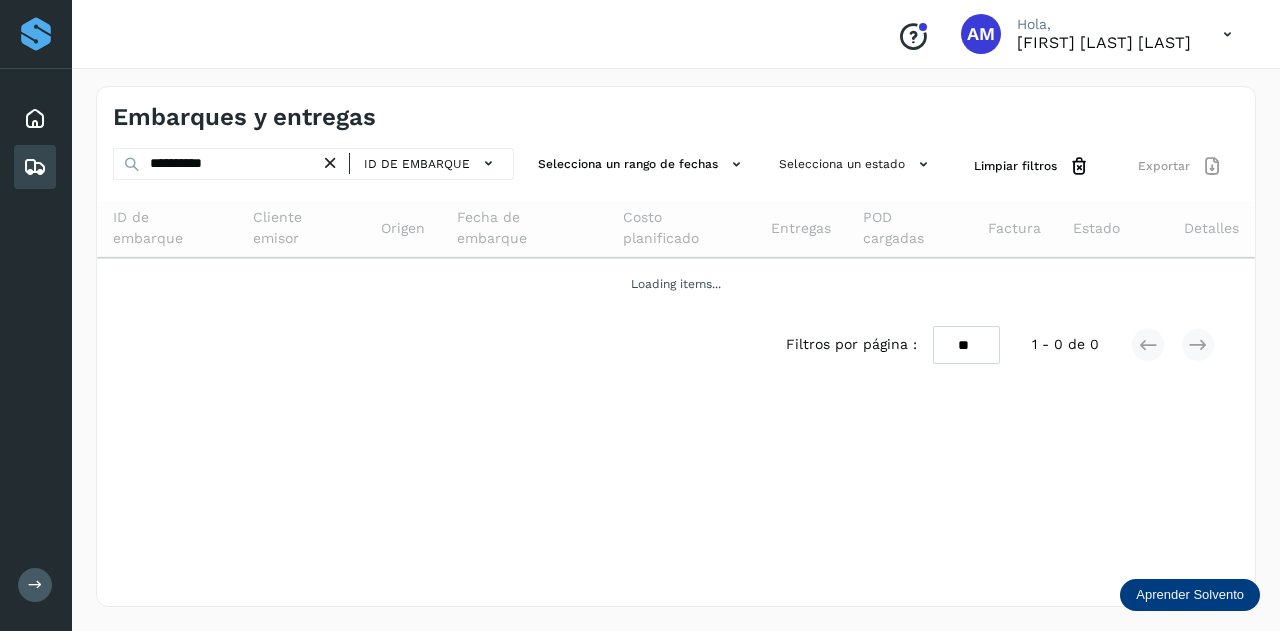 click at bounding box center [330, 163] 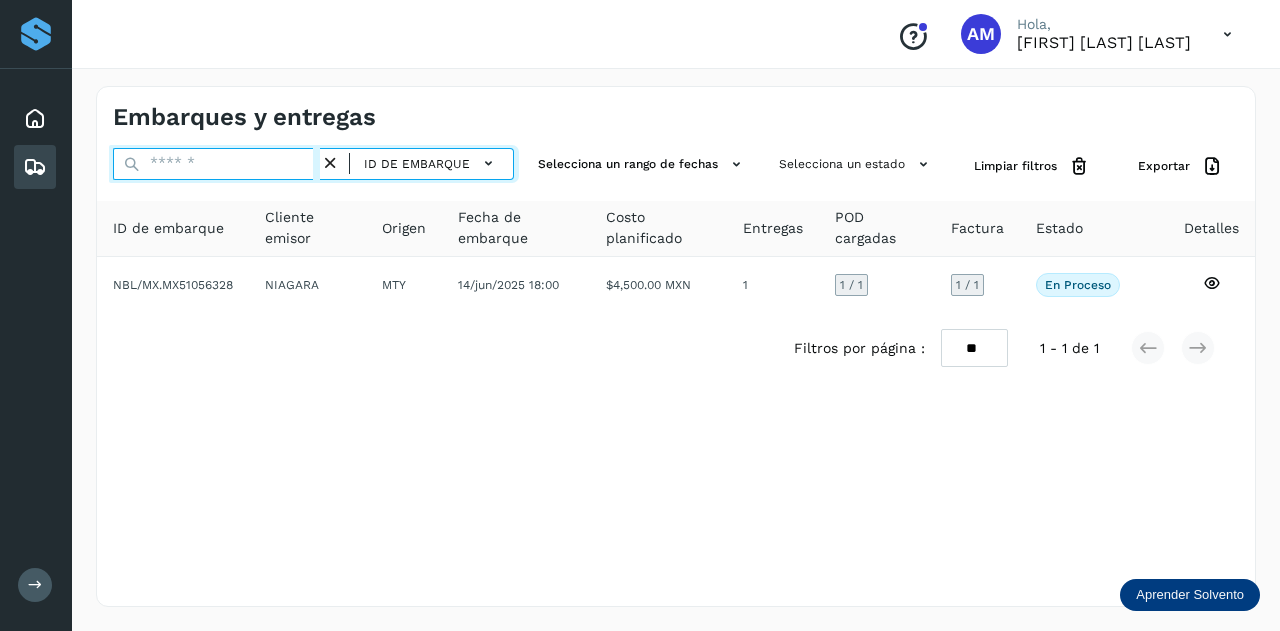 click at bounding box center [216, 164] 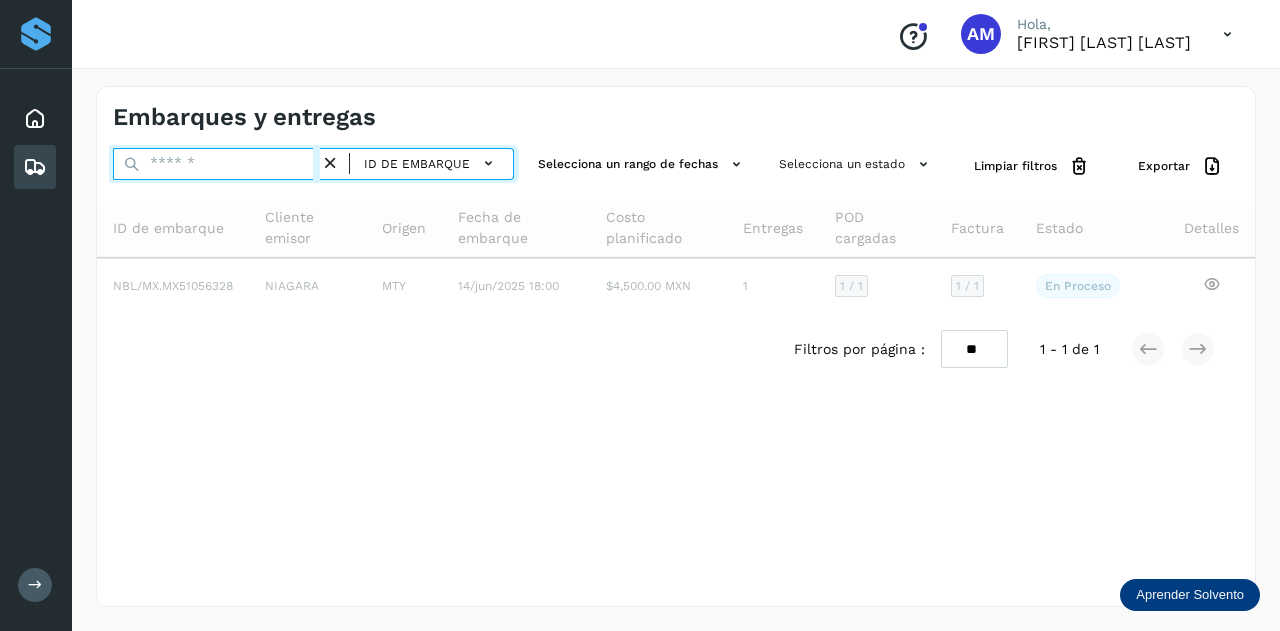 paste on "**********" 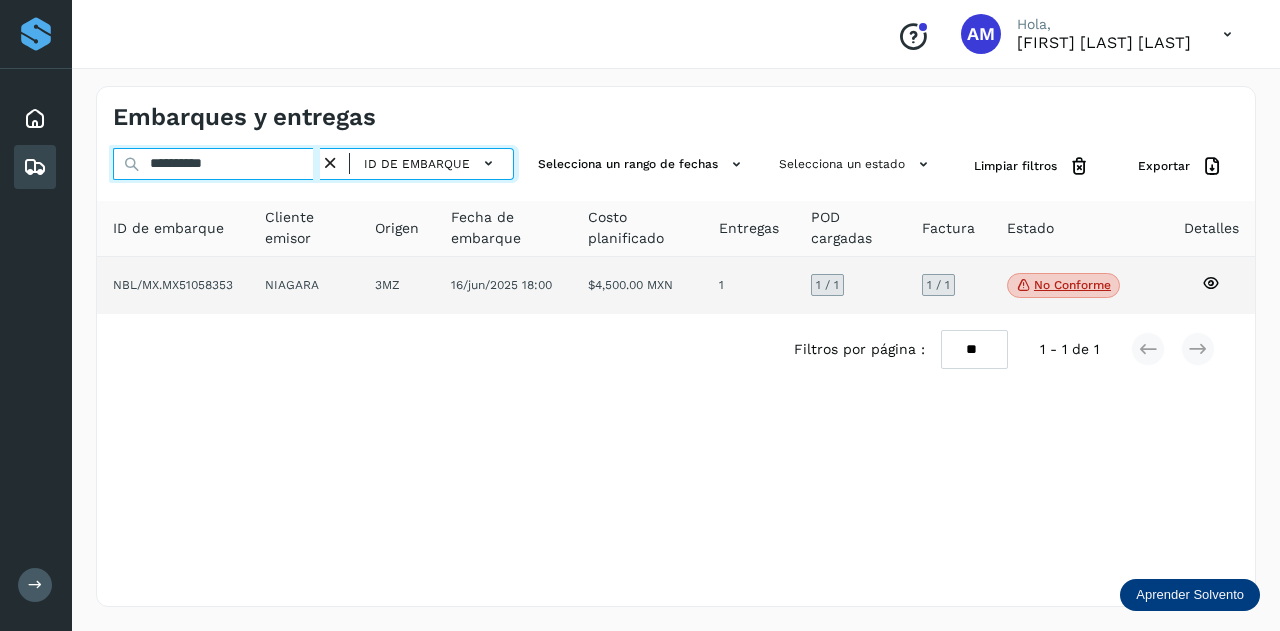 type on "**********" 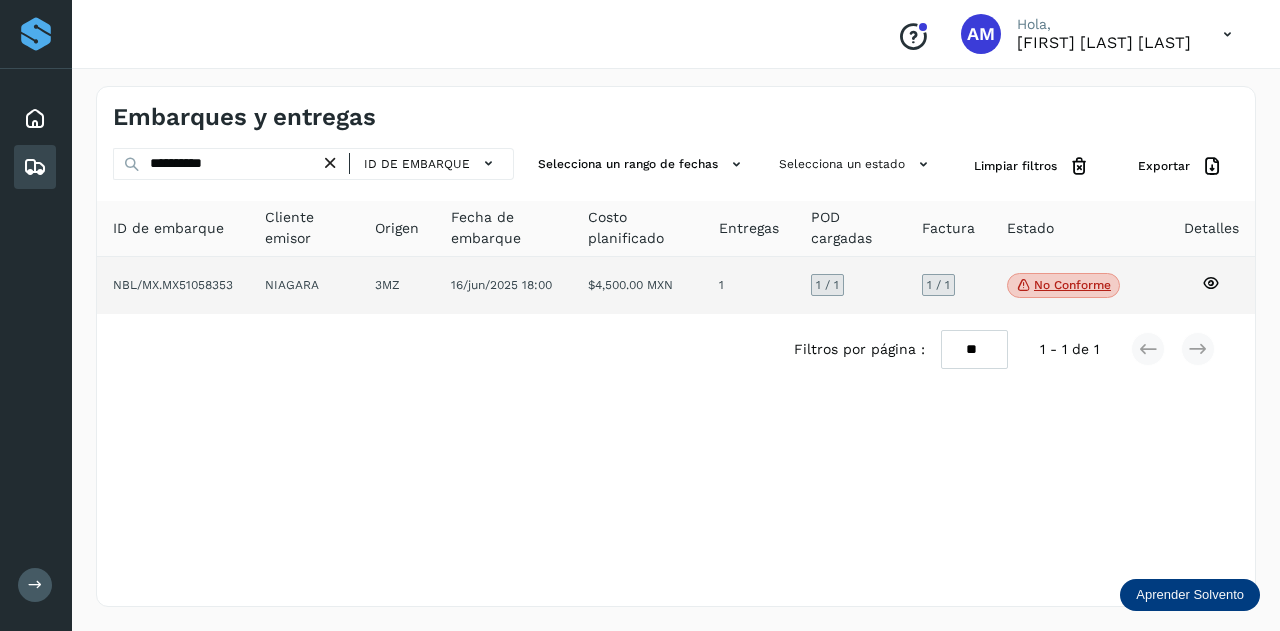 click on "NIAGARA" 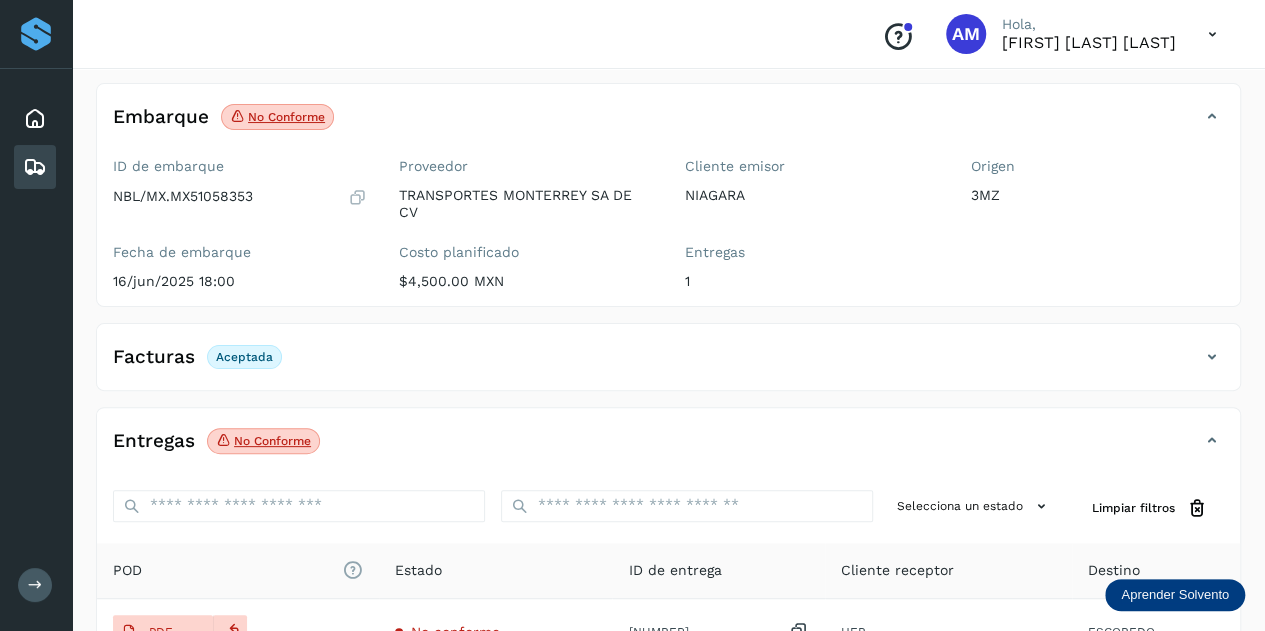 scroll, scrollTop: 200, scrollLeft: 0, axis: vertical 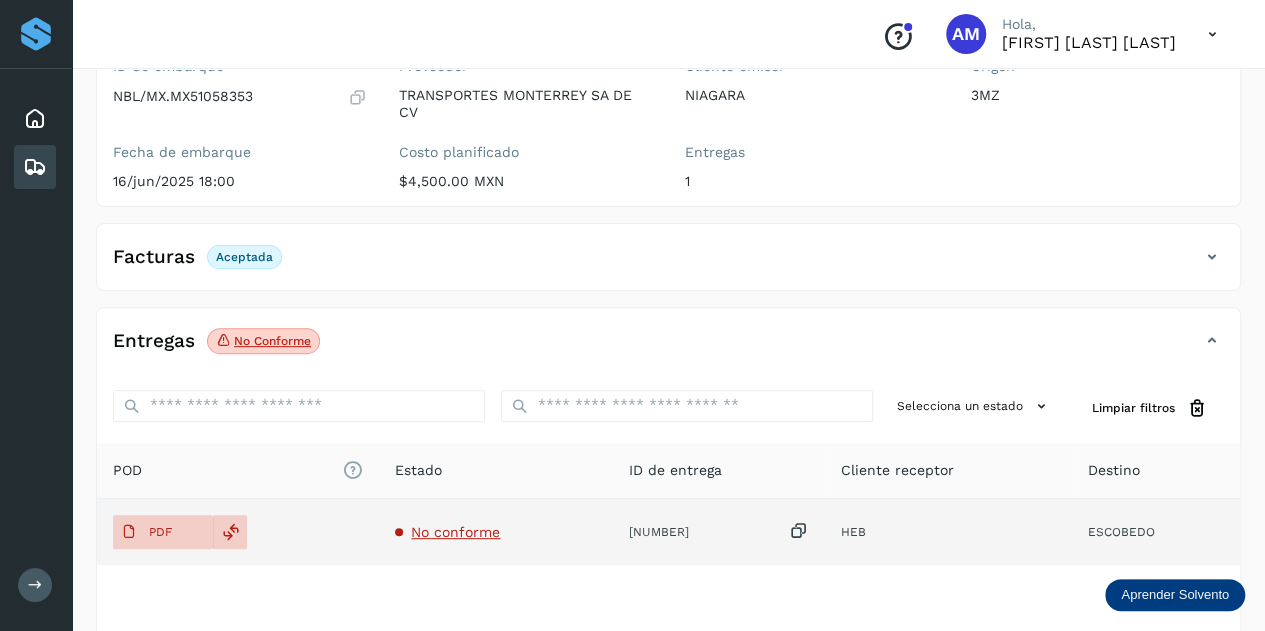 click on "No conforme" at bounding box center [455, 532] 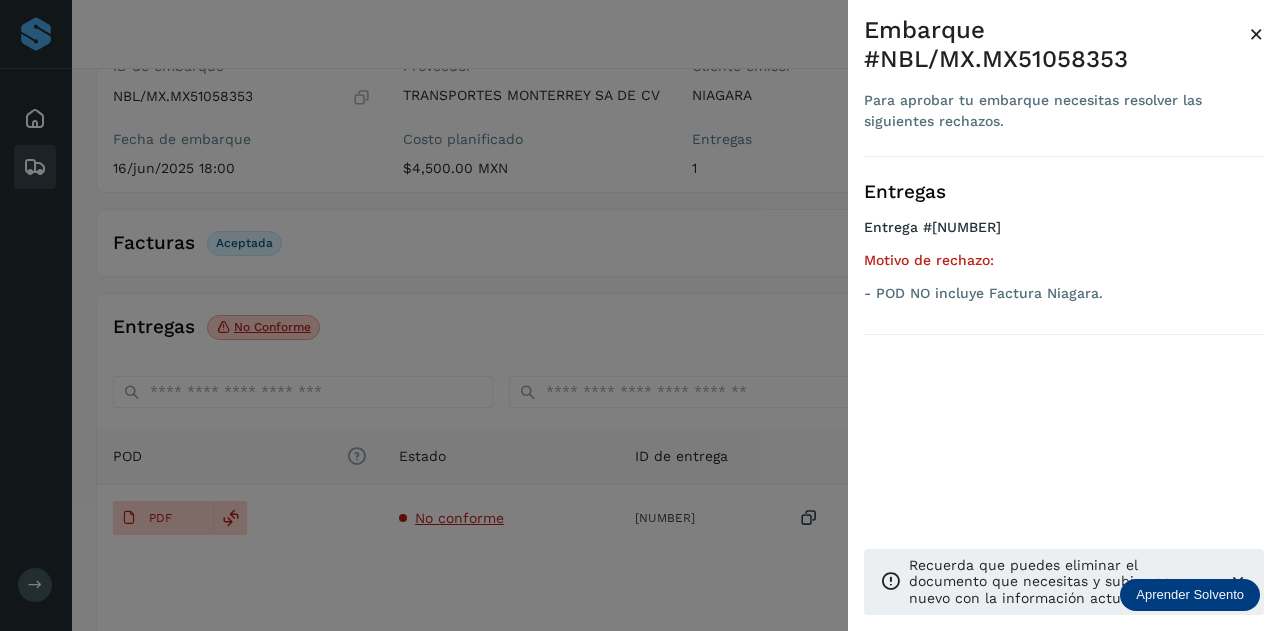 click at bounding box center (640, 315) 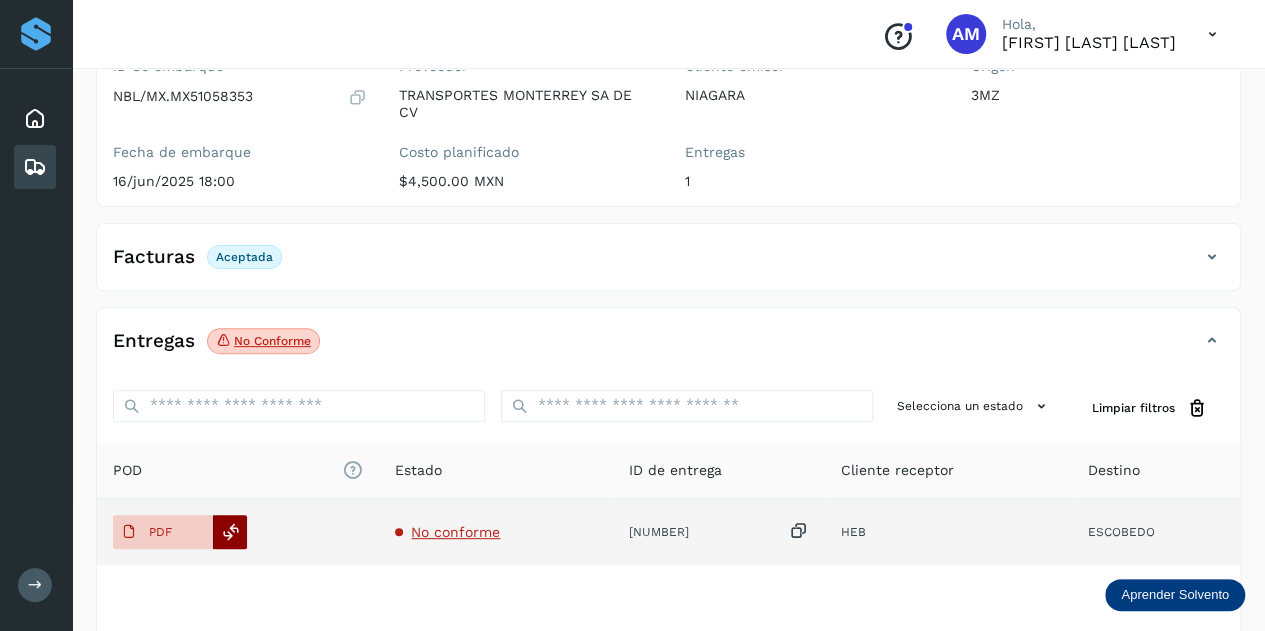 click at bounding box center [231, 532] 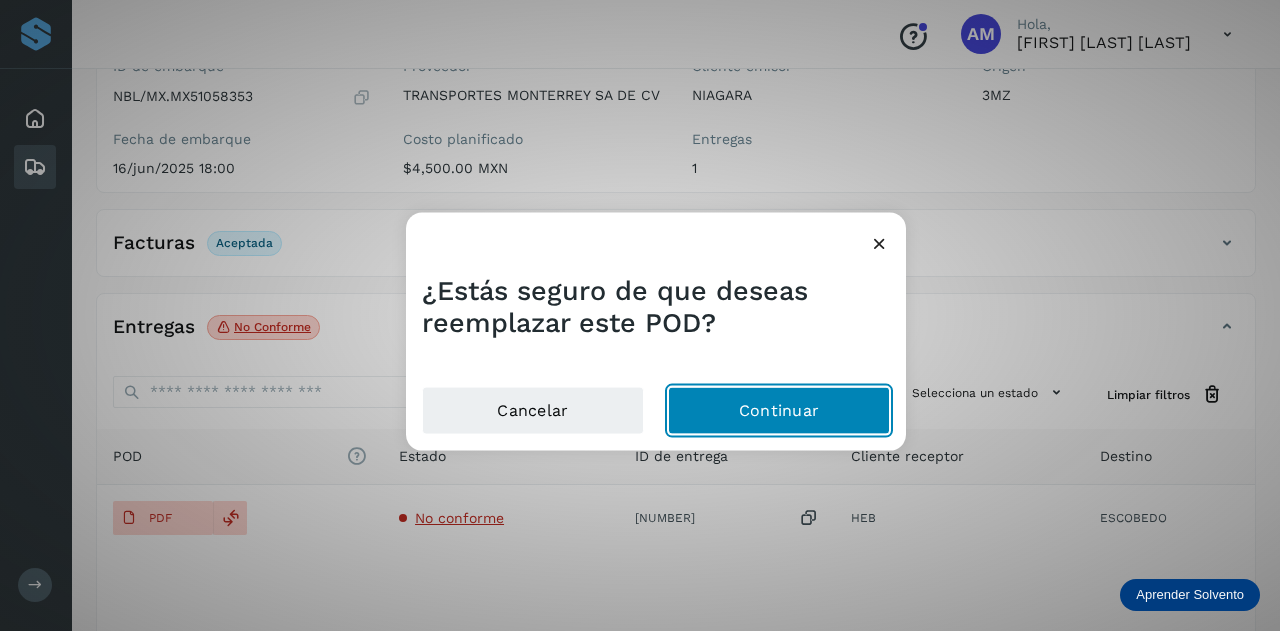 click on "Continuar" 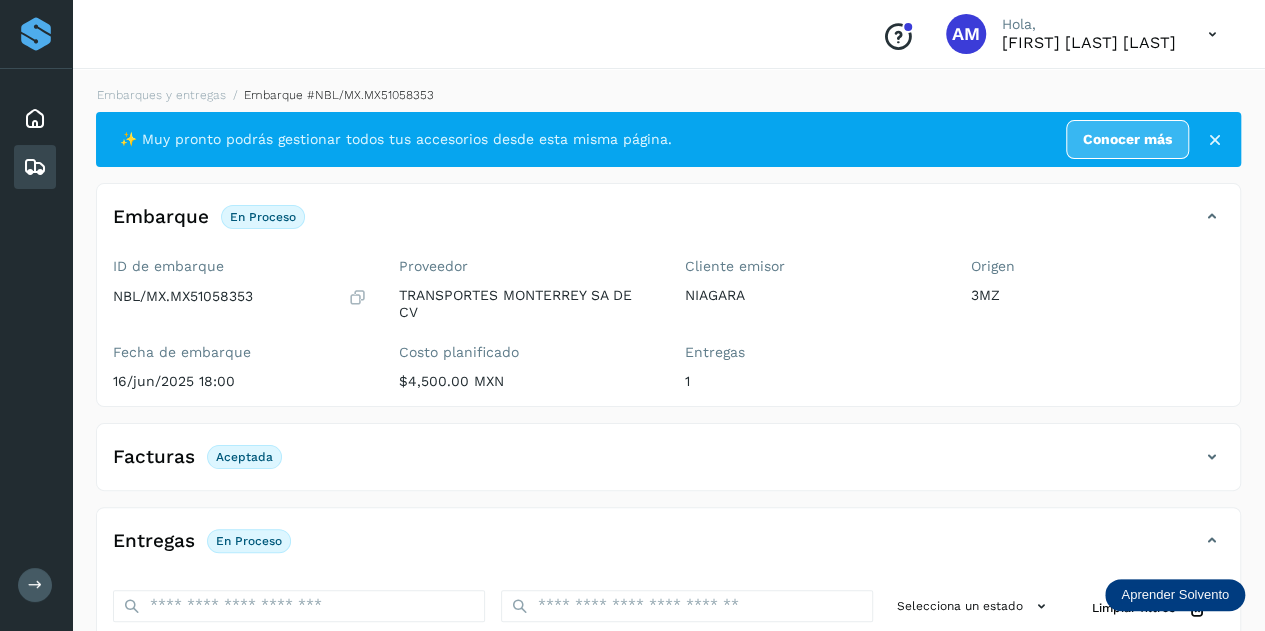 scroll, scrollTop: 0, scrollLeft: 0, axis: both 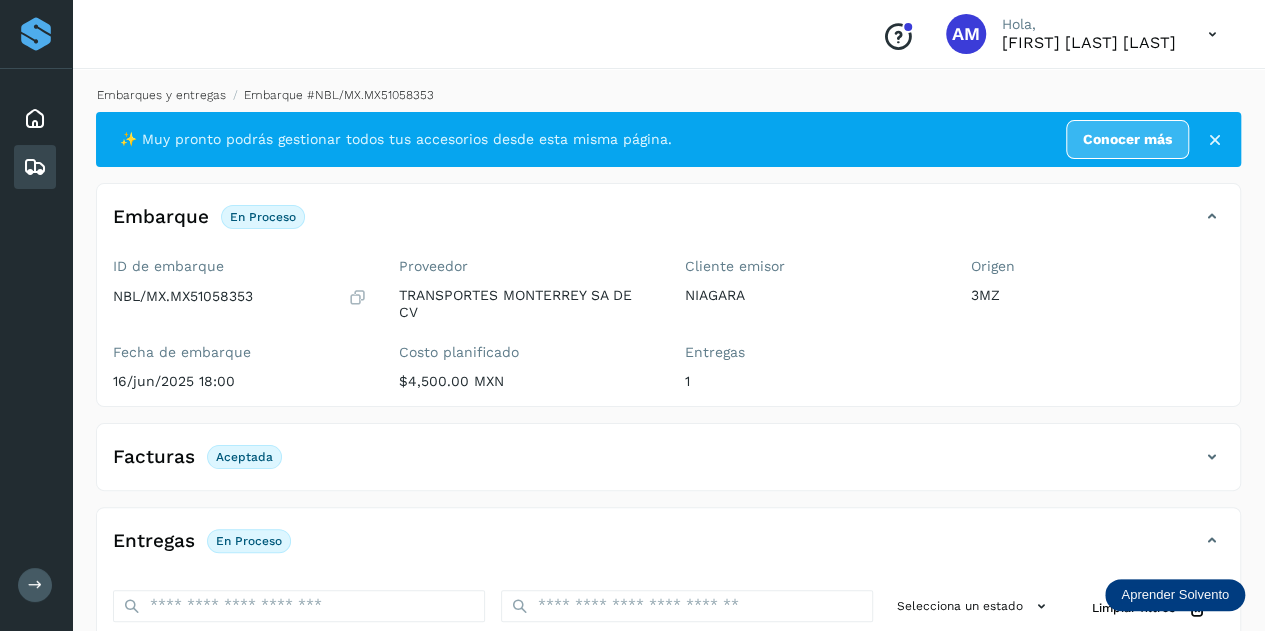 click on "Embarques y entregas" at bounding box center [161, 95] 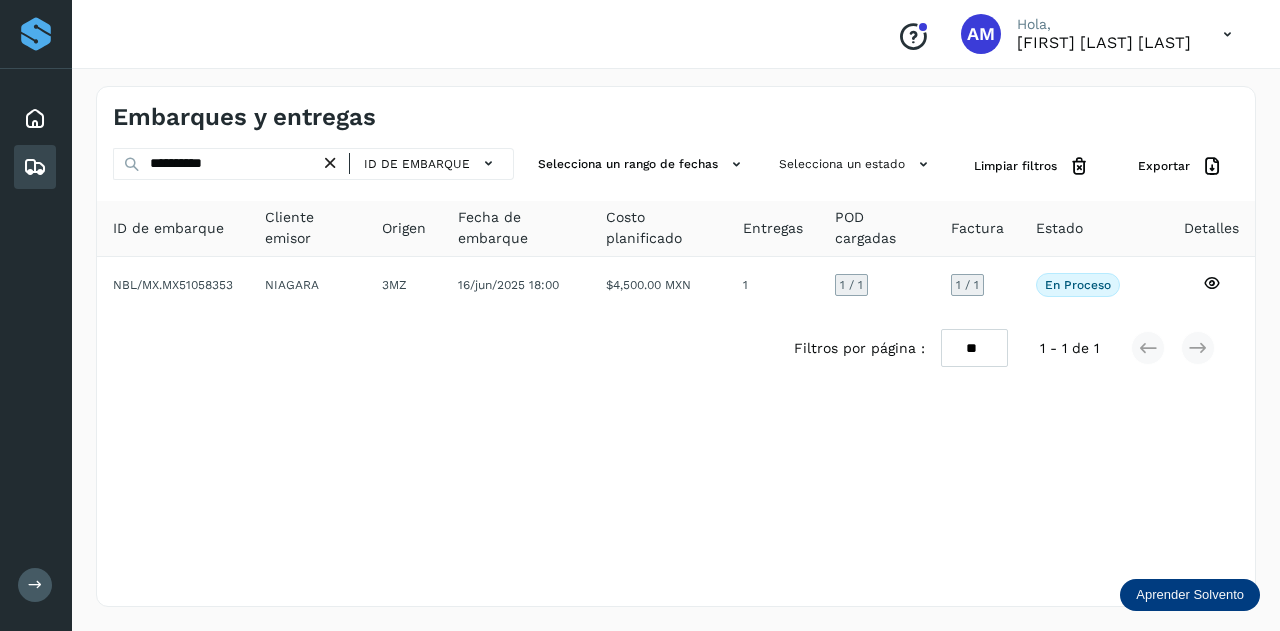 drag, startPoint x: 333, startPoint y: 161, endPoint x: 238, endPoint y: 162, distance: 95.005264 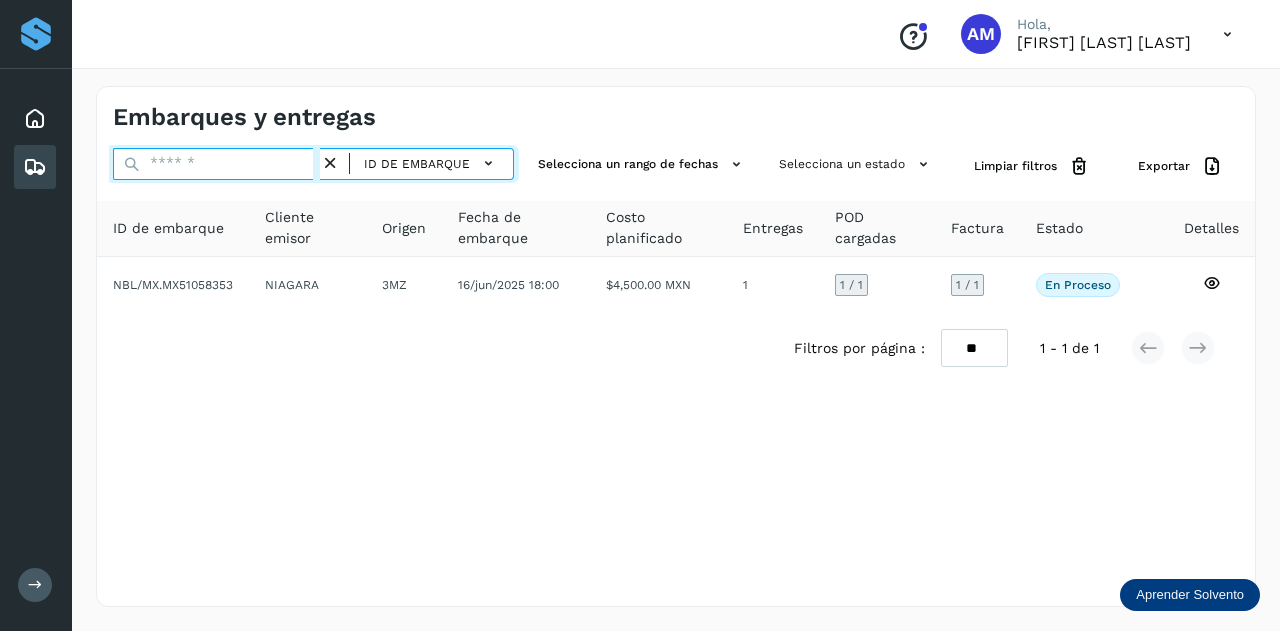 click at bounding box center [216, 164] 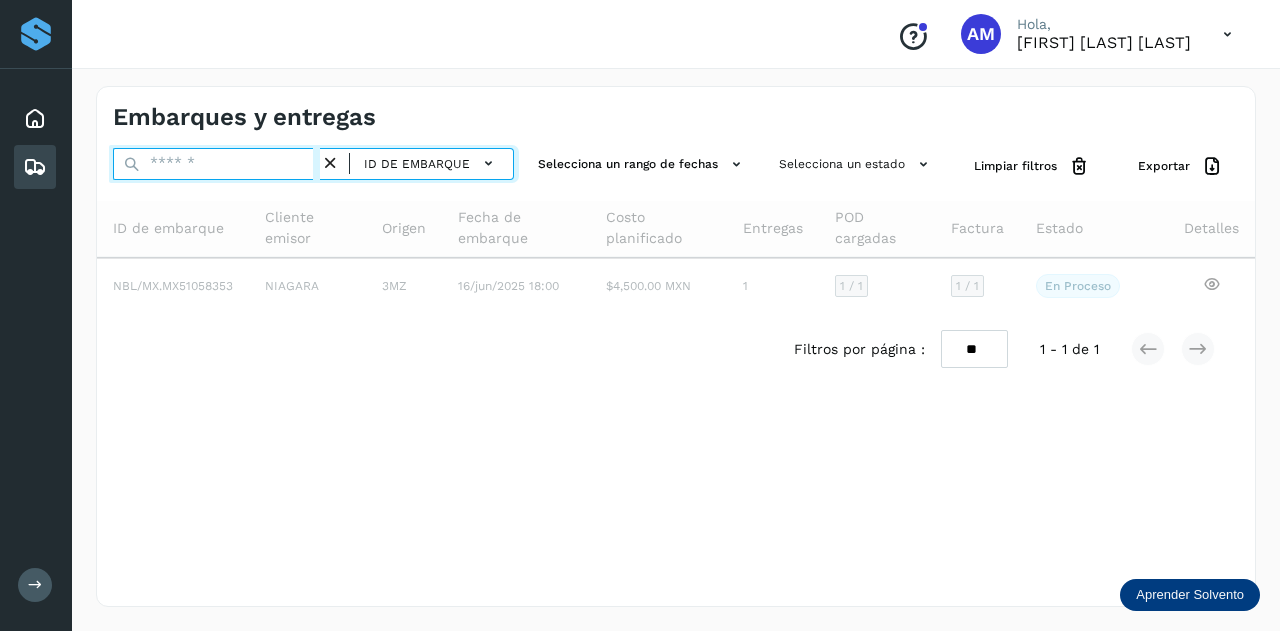 paste on "**********" 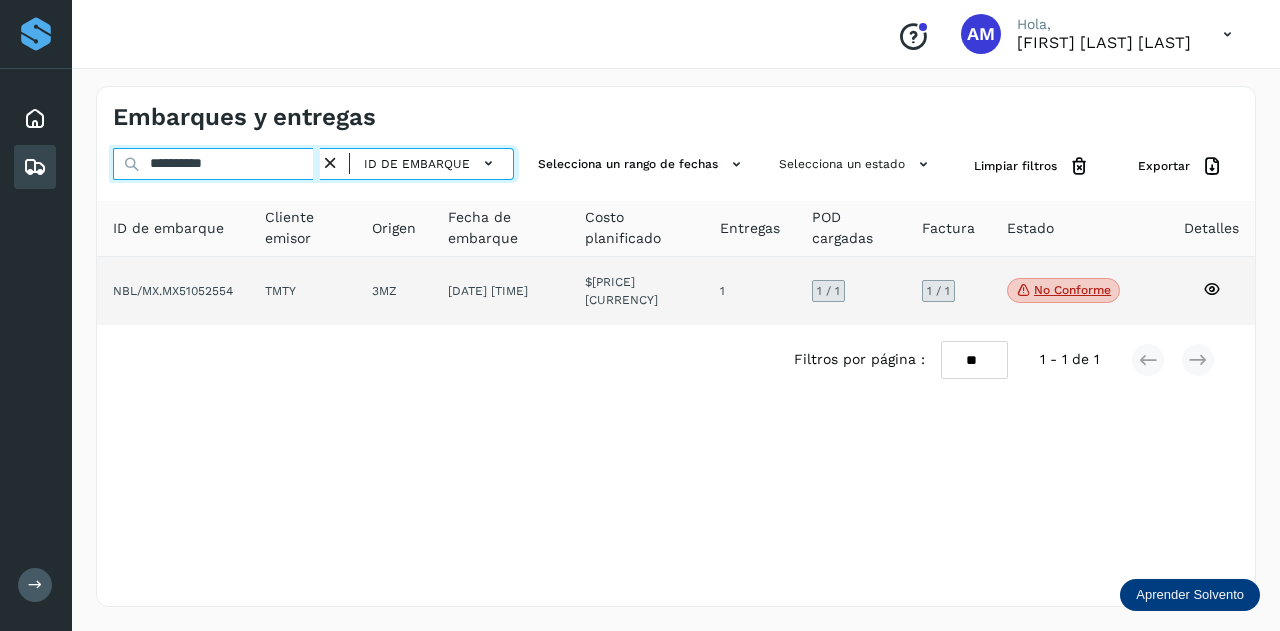 type on "**********" 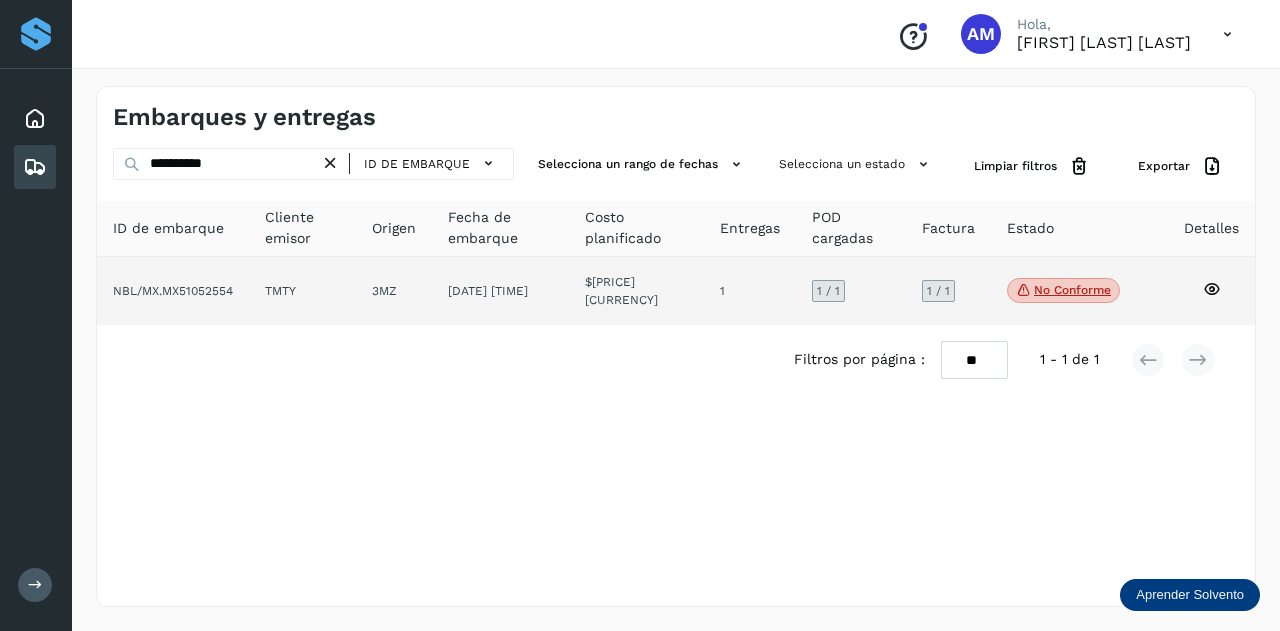 click on "TMTY" 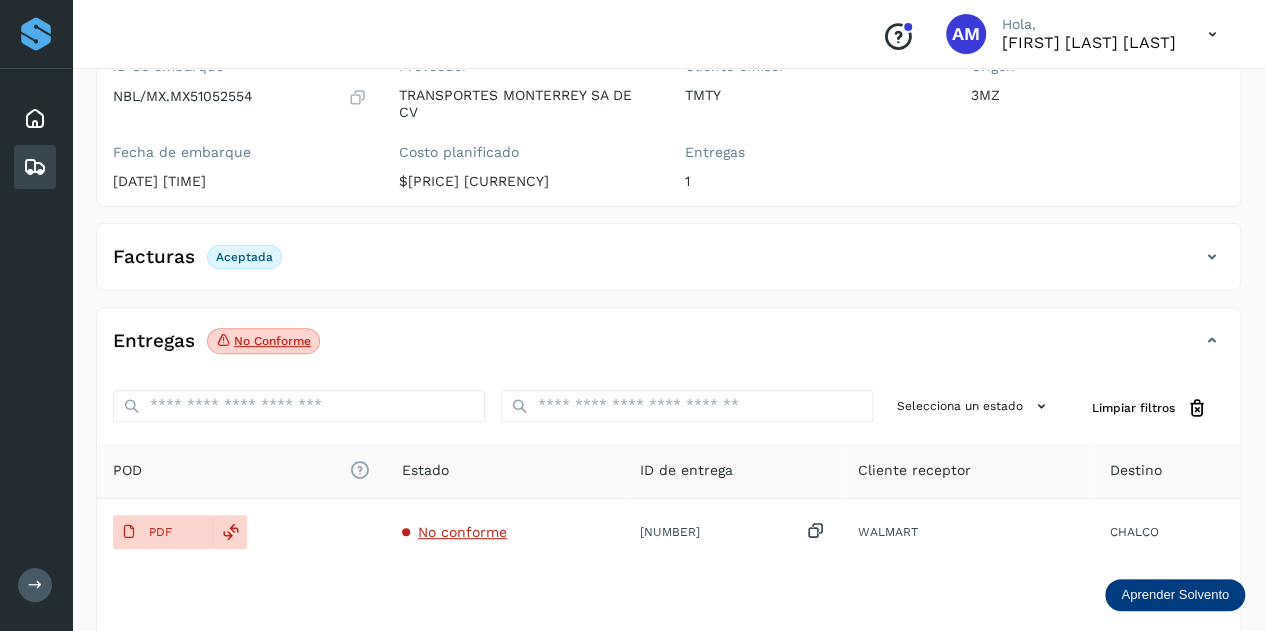 scroll, scrollTop: 300, scrollLeft: 0, axis: vertical 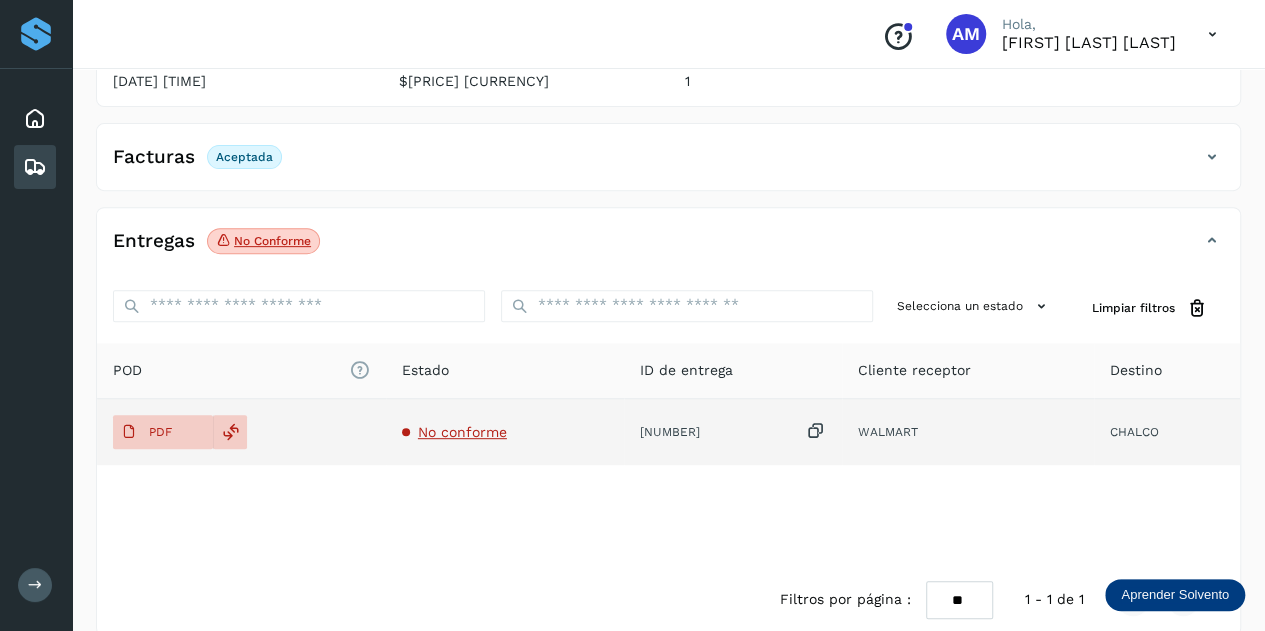 click on "No conforme" at bounding box center [462, 432] 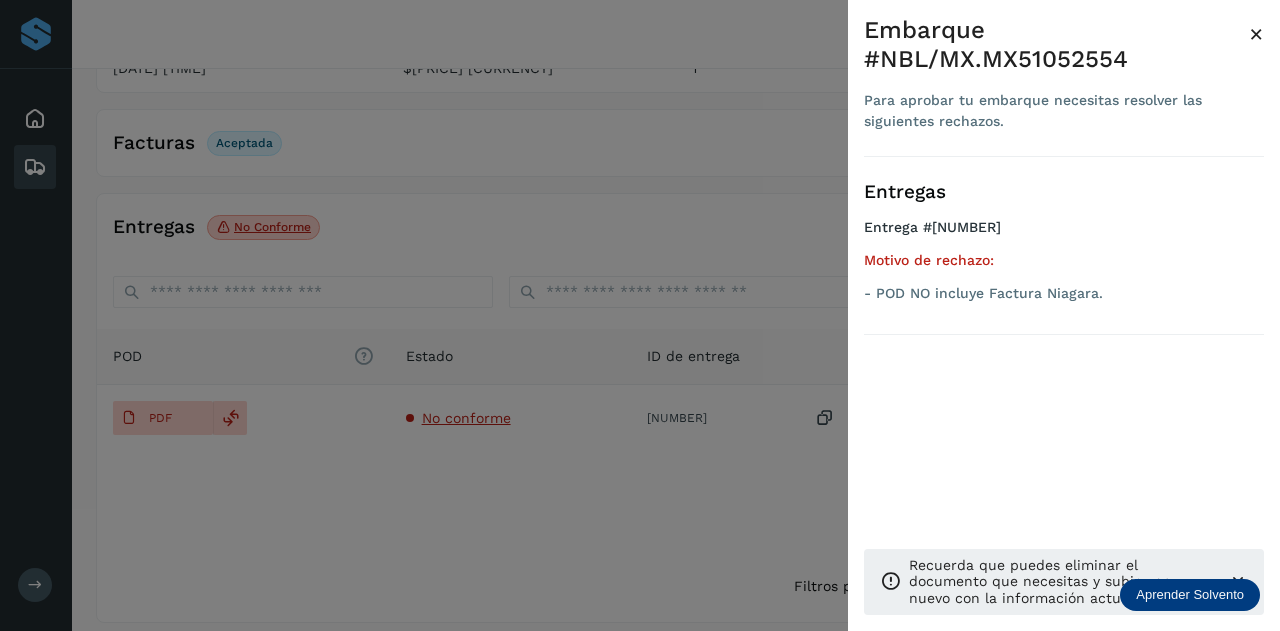 click at bounding box center [640, 315] 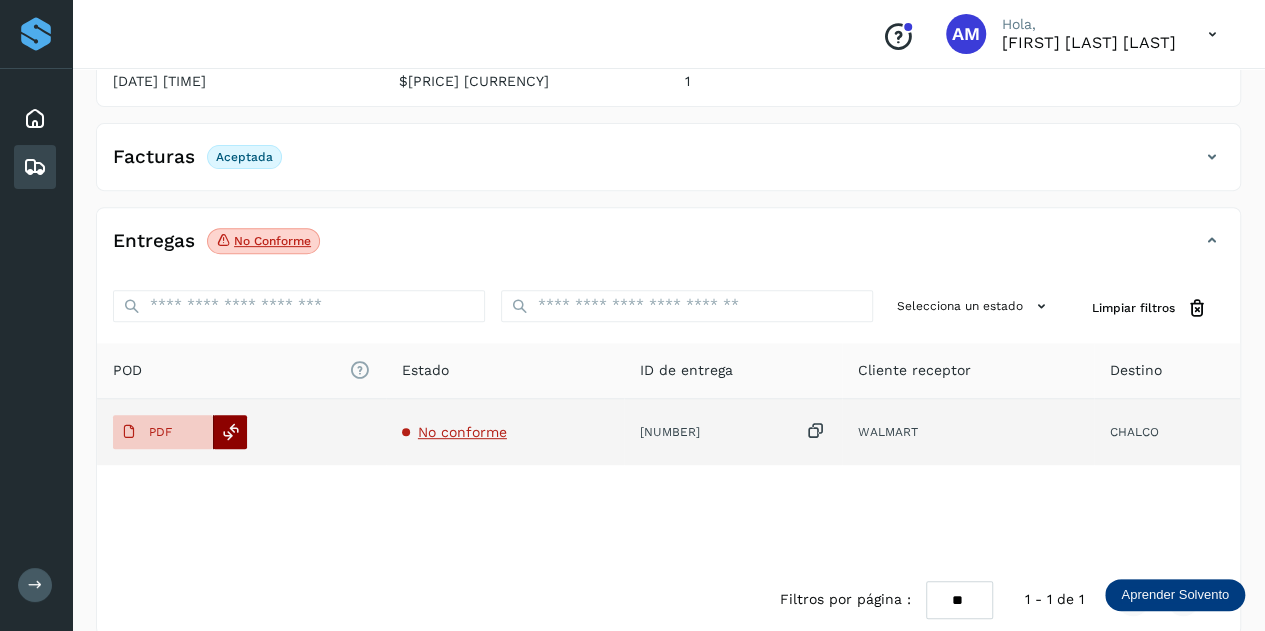 click at bounding box center [231, 432] 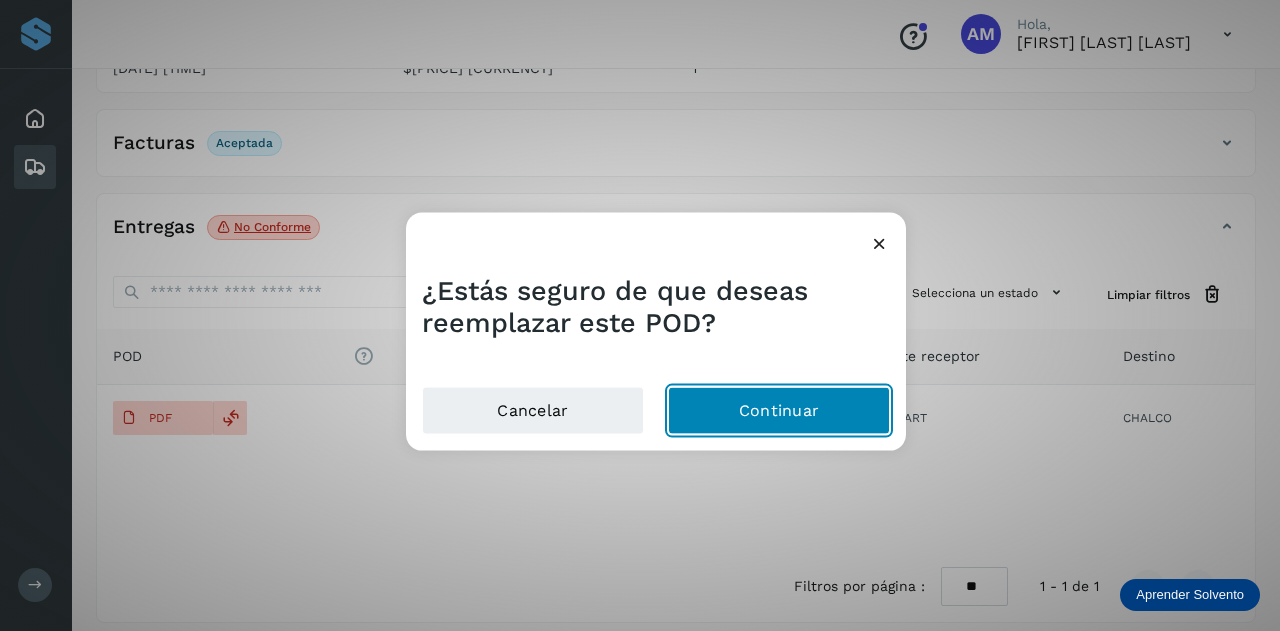 click on "Continuar" 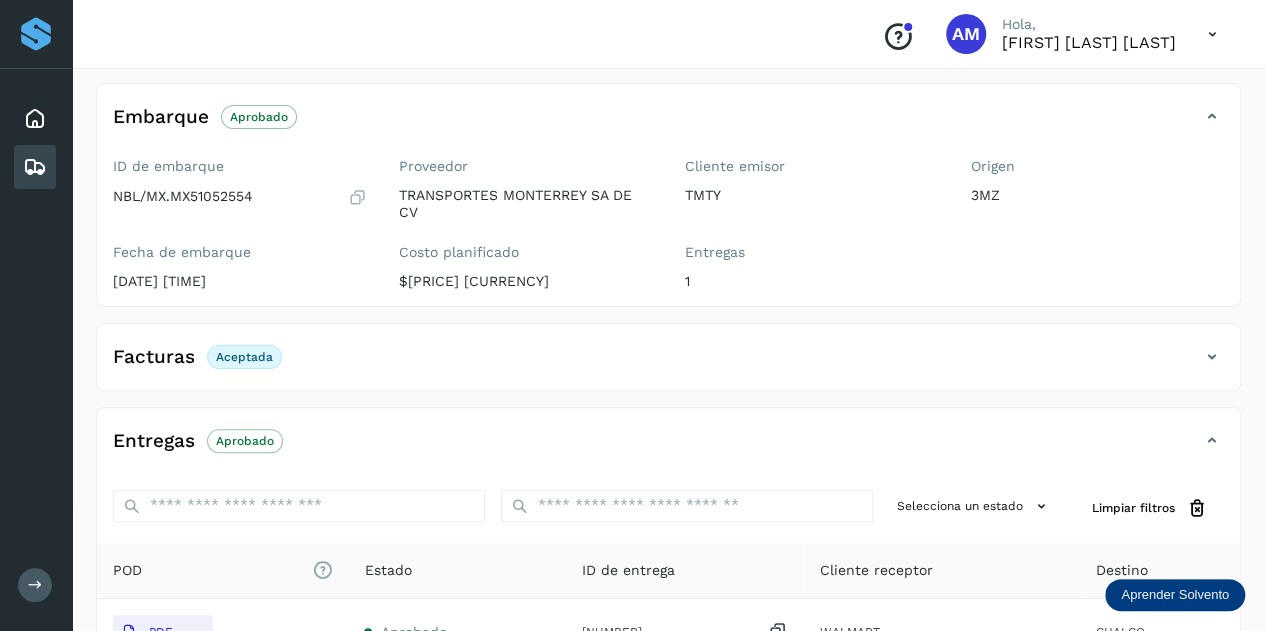 scroll, scrollTop: 0, scrollLeft: 0, axis: both 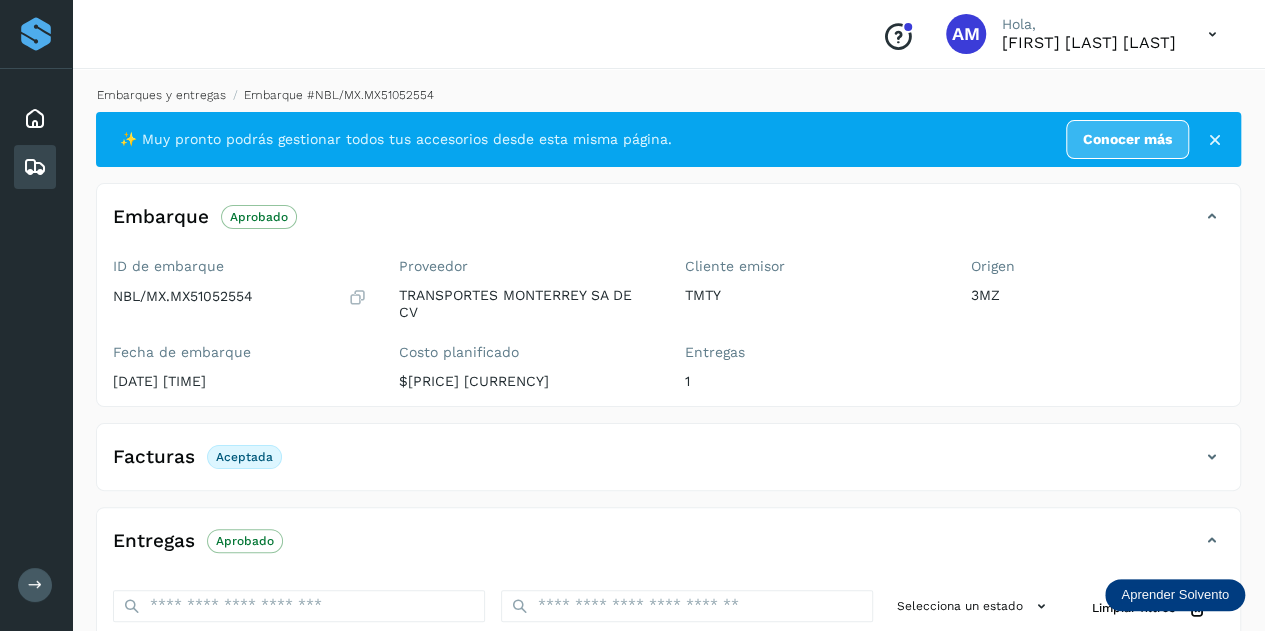 click on "Embarques y entregas" at bounding box center (161, 95) 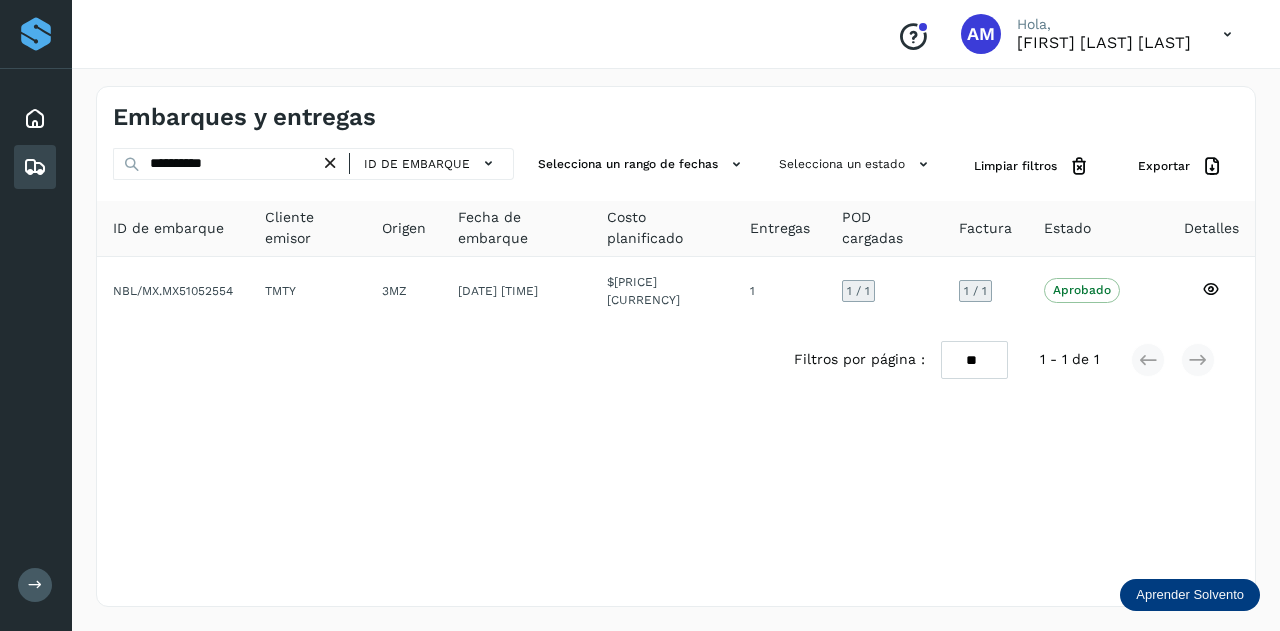 click at bounding box center [330, 163] 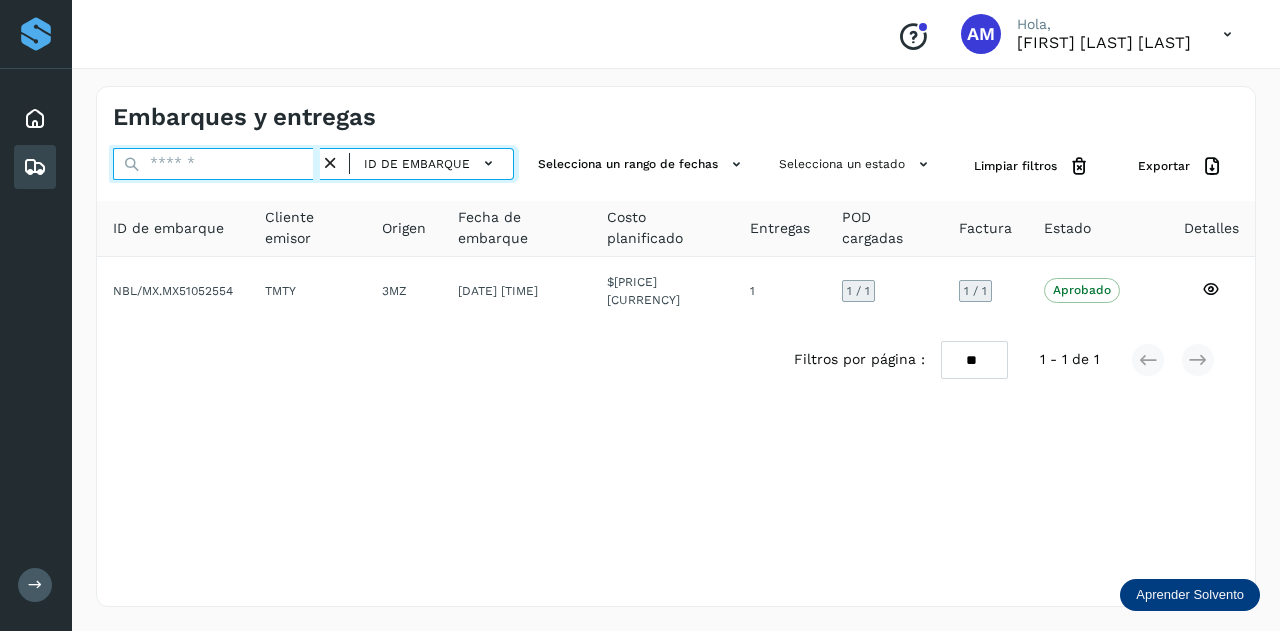 click at bounding box center [216, 164] 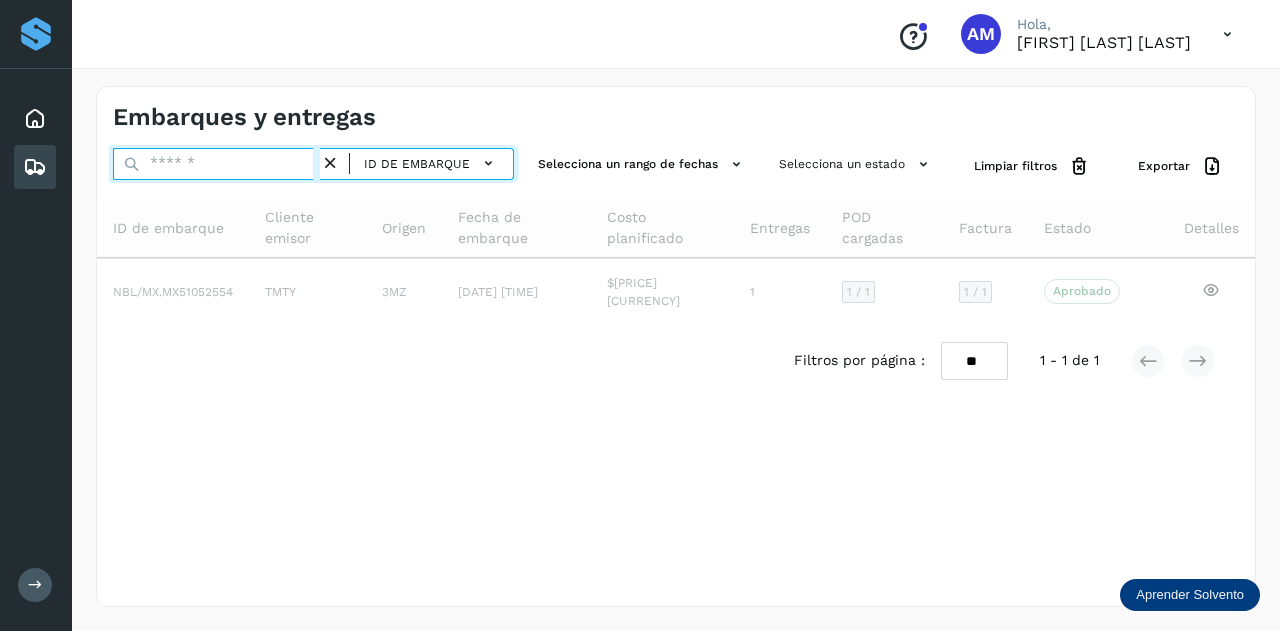 paste on "**********" 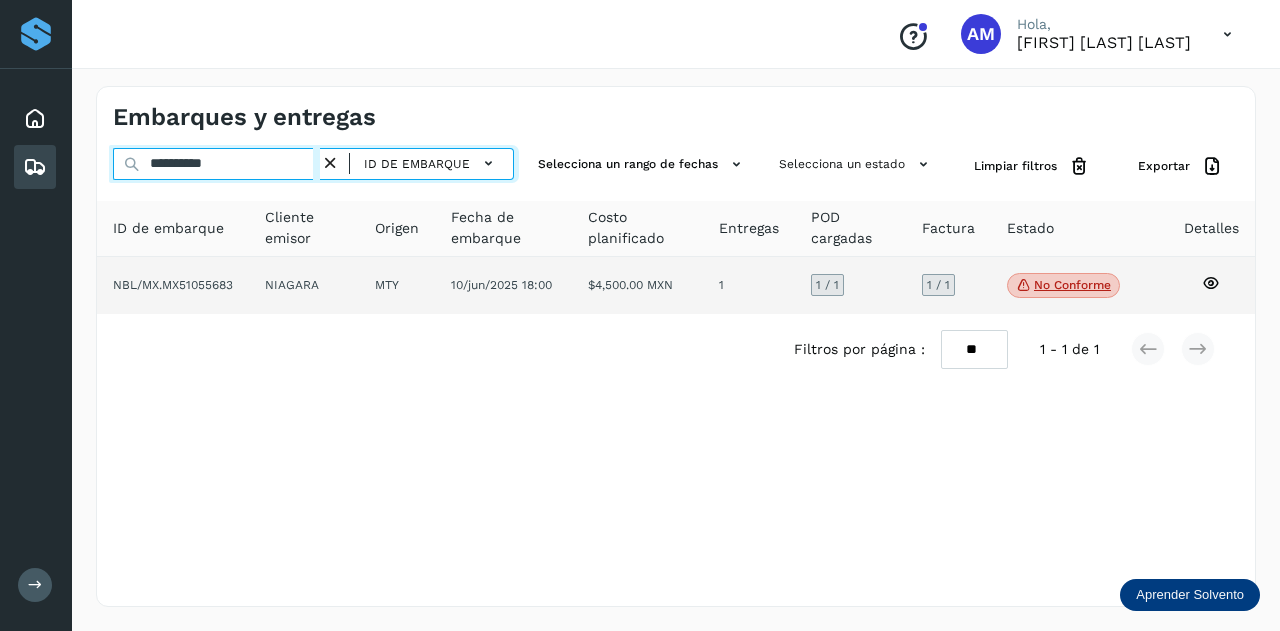 type on "**********" 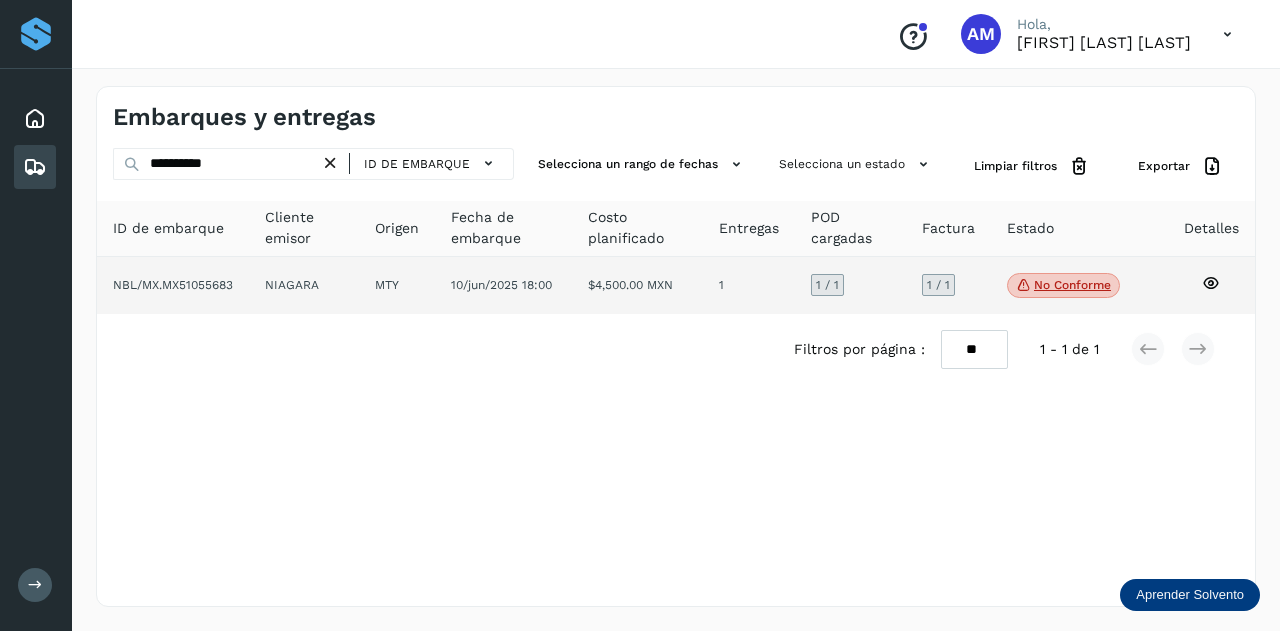 click on "NIAGARA" 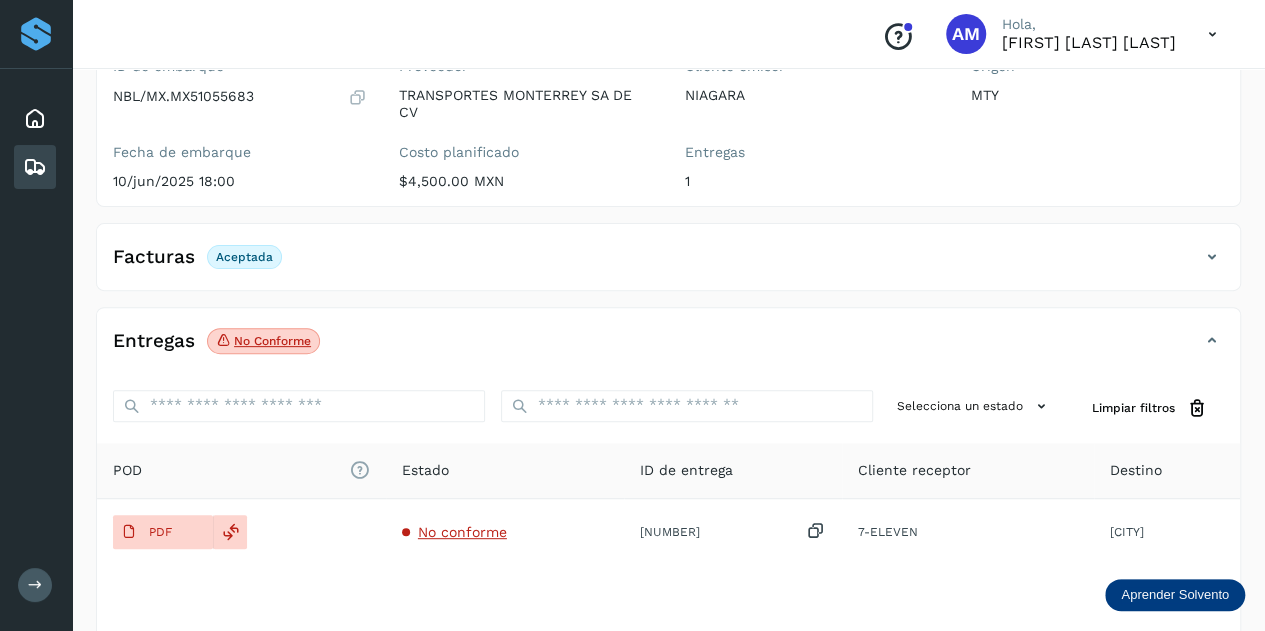 scroll, scrollTop: 326, scrollLeft: 0, axis: vertical 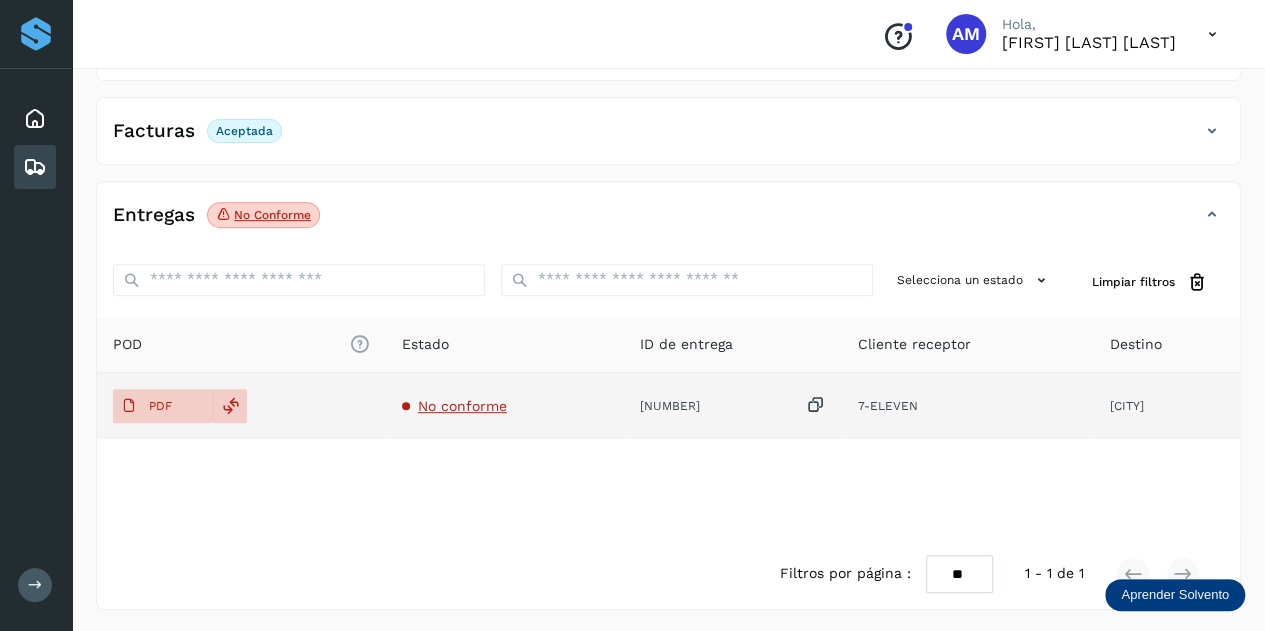 click on "No conforme" at bounding box center (462, 406) 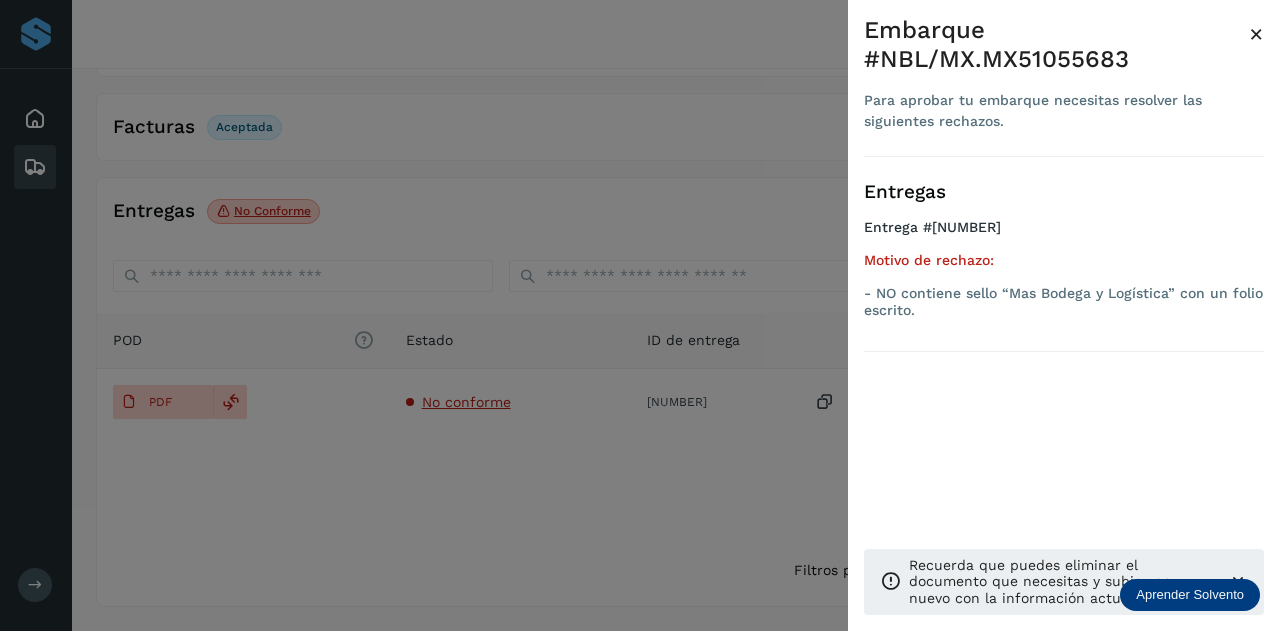 click at bounding box center [640, 315] 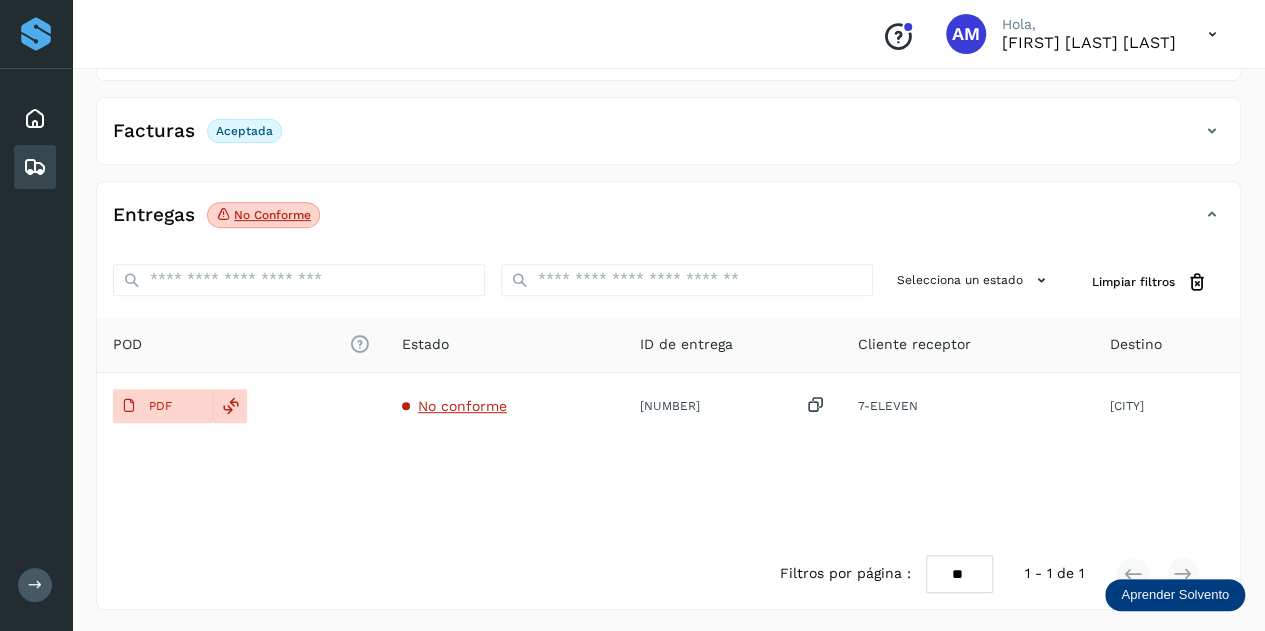 scroll, scrollTop: 0, scrollLeft: 0, axis: both 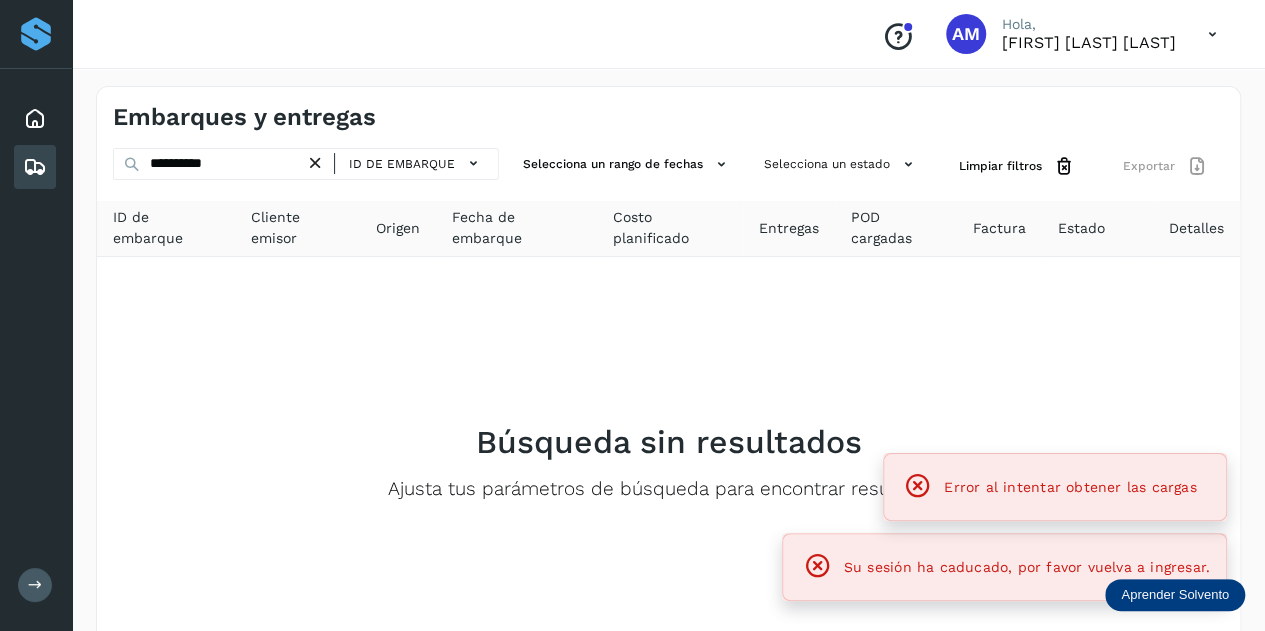 click on "ID de embarque" 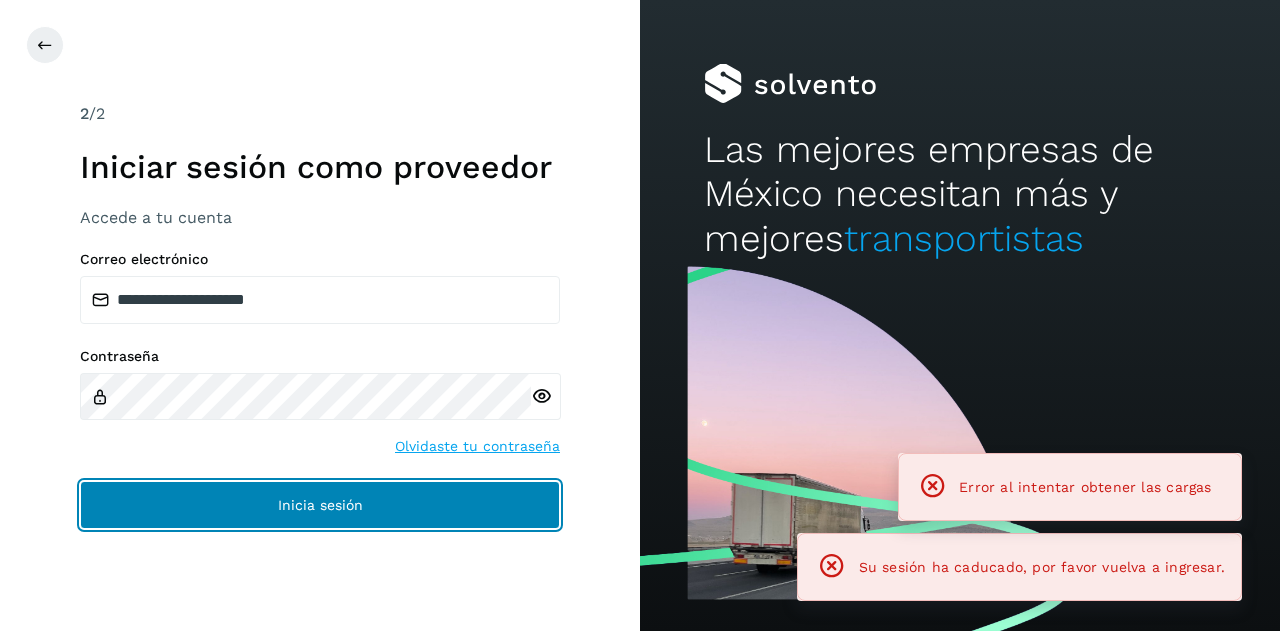 click on "Inicia sesión" 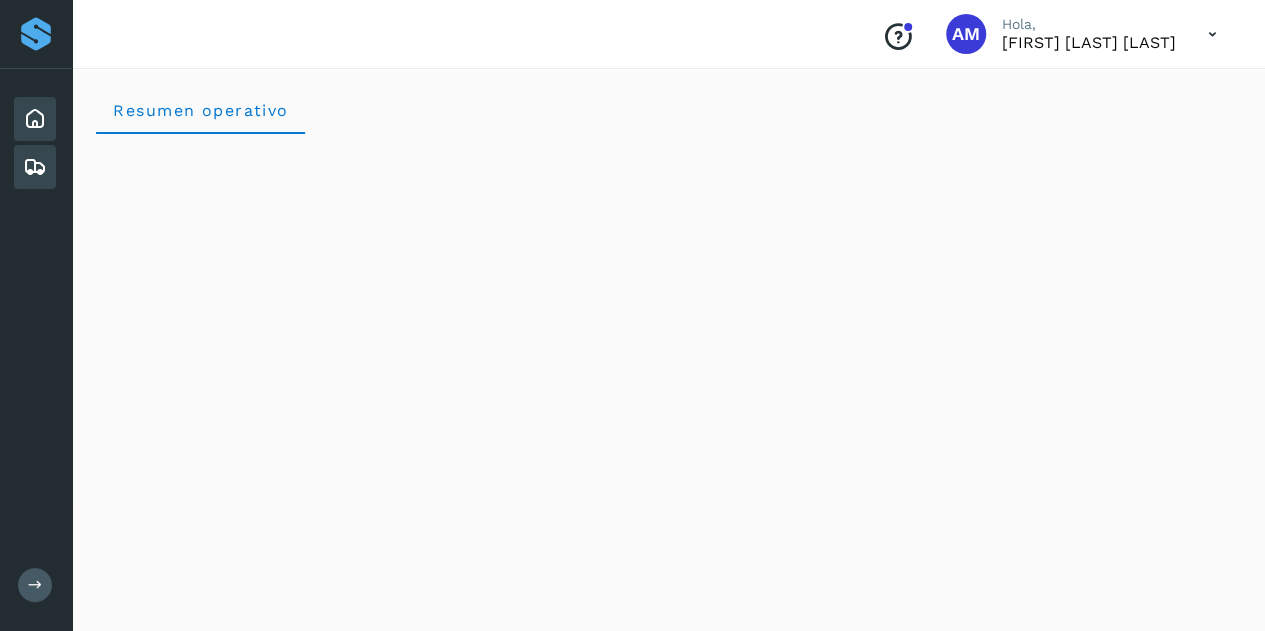 click on "Embarques y entregas" 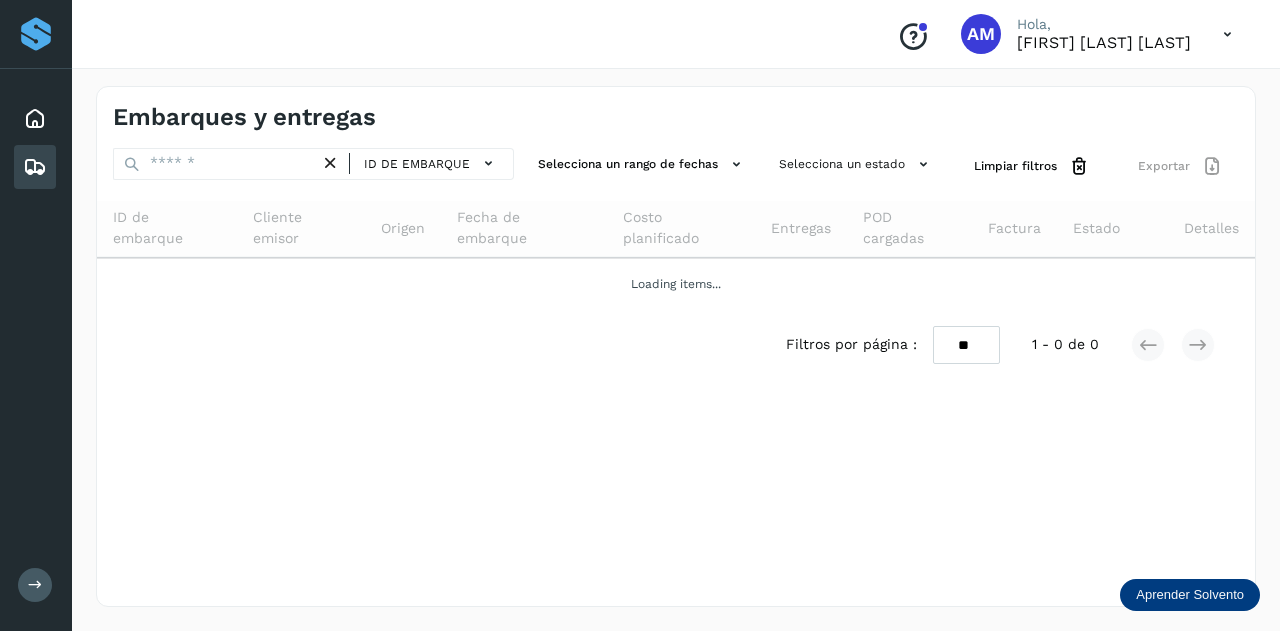 click at bounding box center (330, 163) 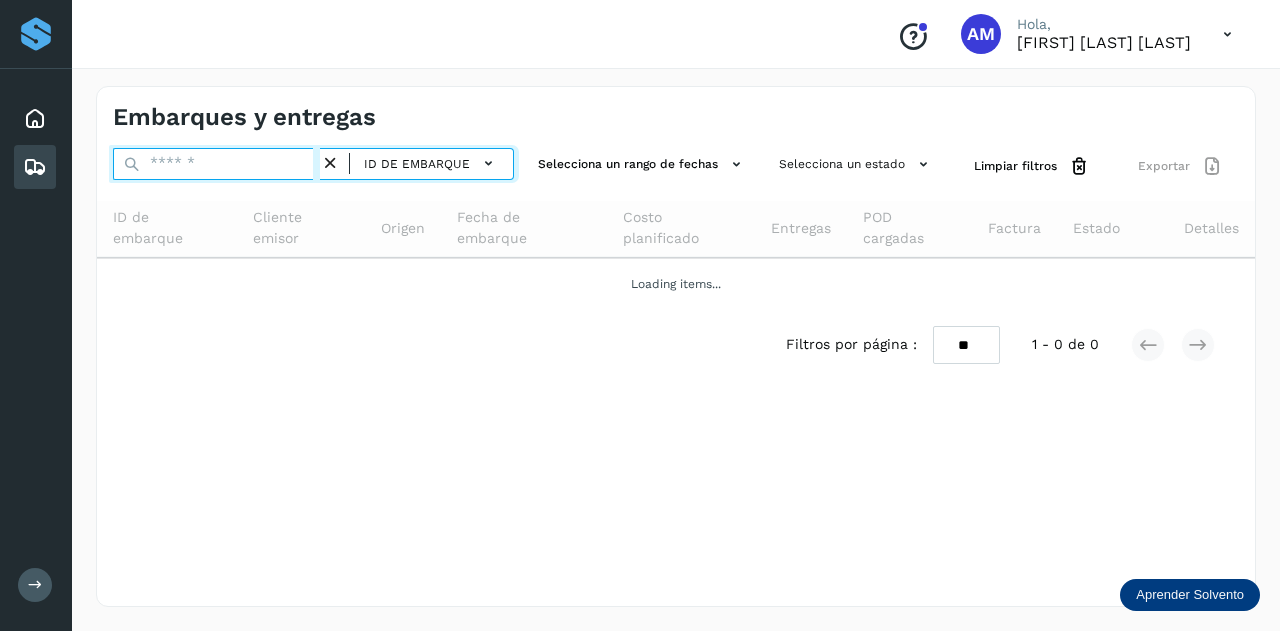 click at bounding box center [216, 164] 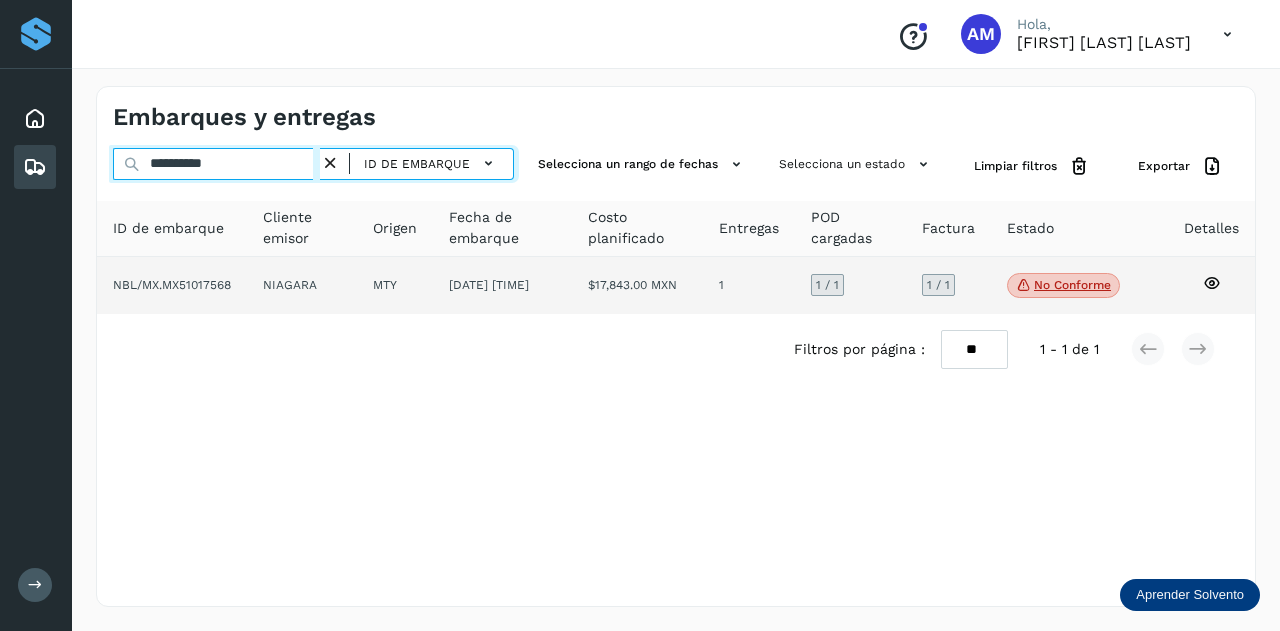 type on "**********" 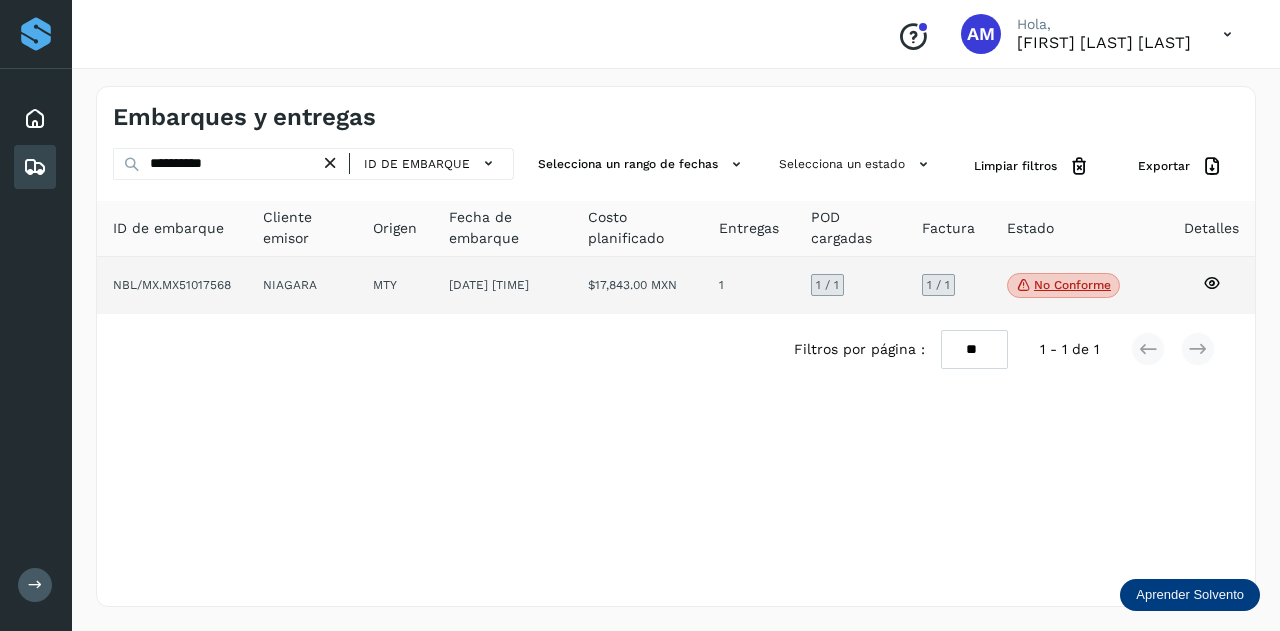 click on "NIAGARA" 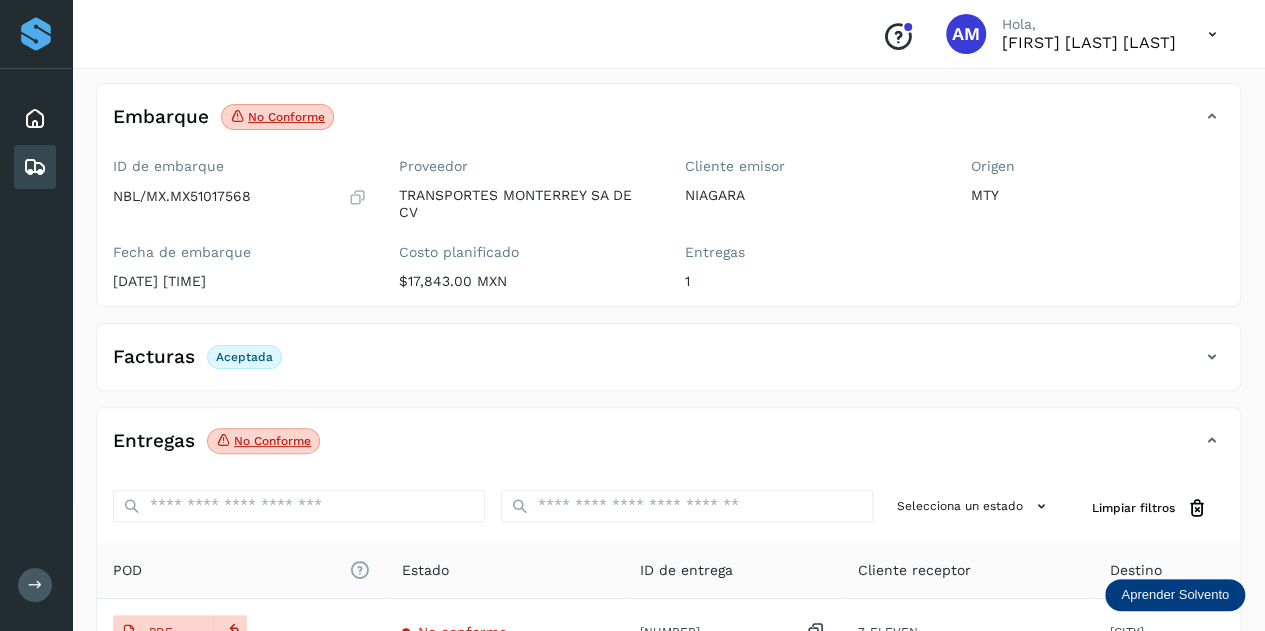 scroll, scrollTop: 200, scrollLeft: 0, axis: vertical 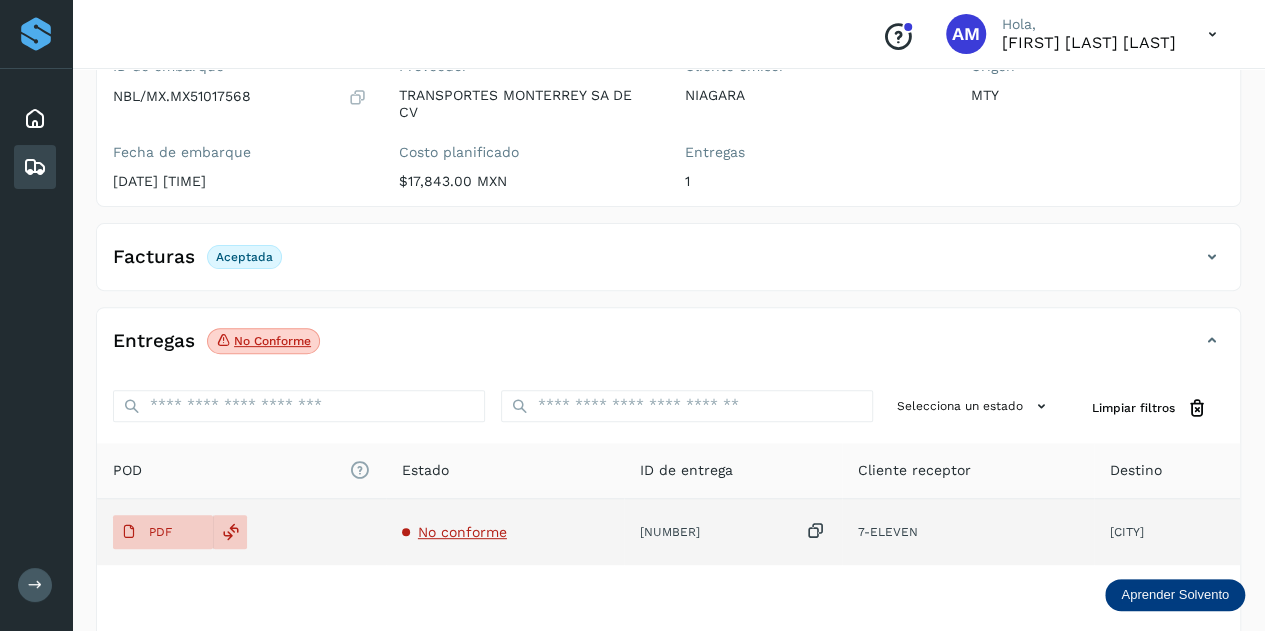 click on "No conforme" at bounding box center [462, 532] 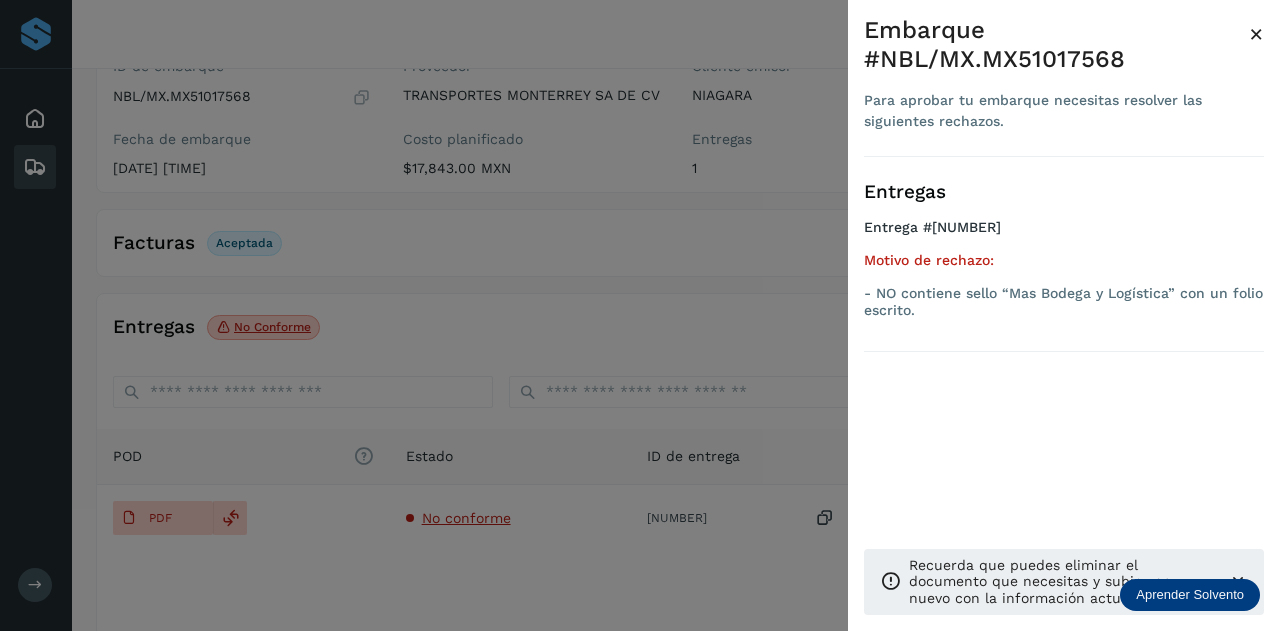 click at bounding box center (640, 315) 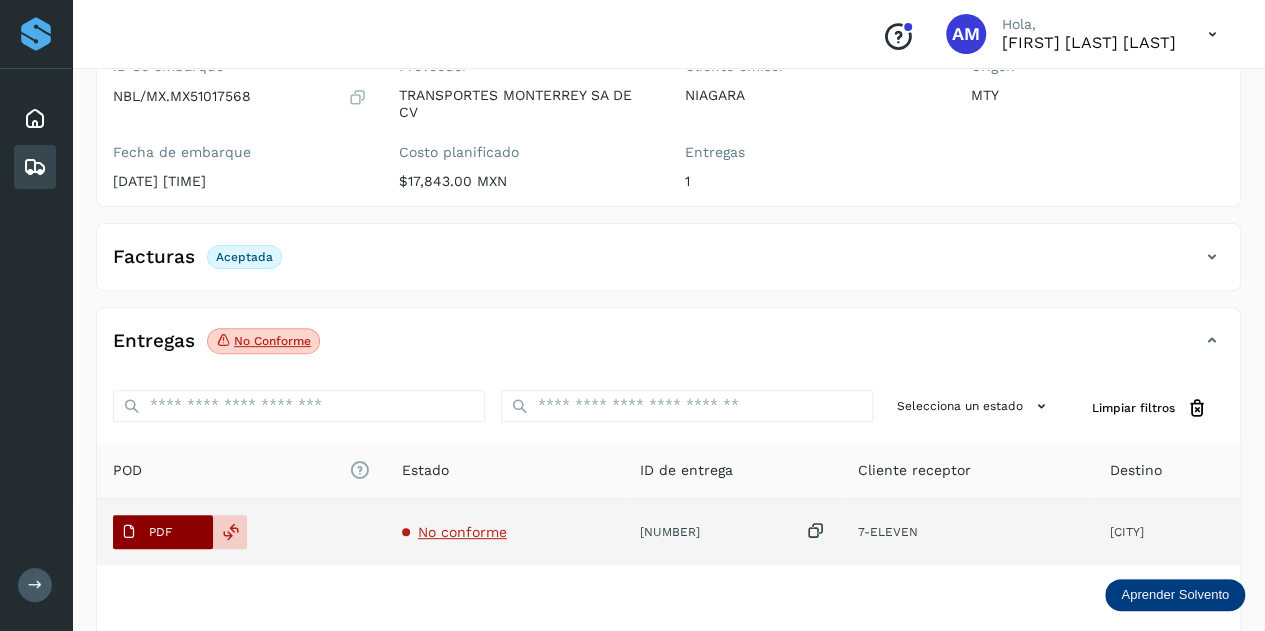 click on "PDF" at bounding box center (160, 532) 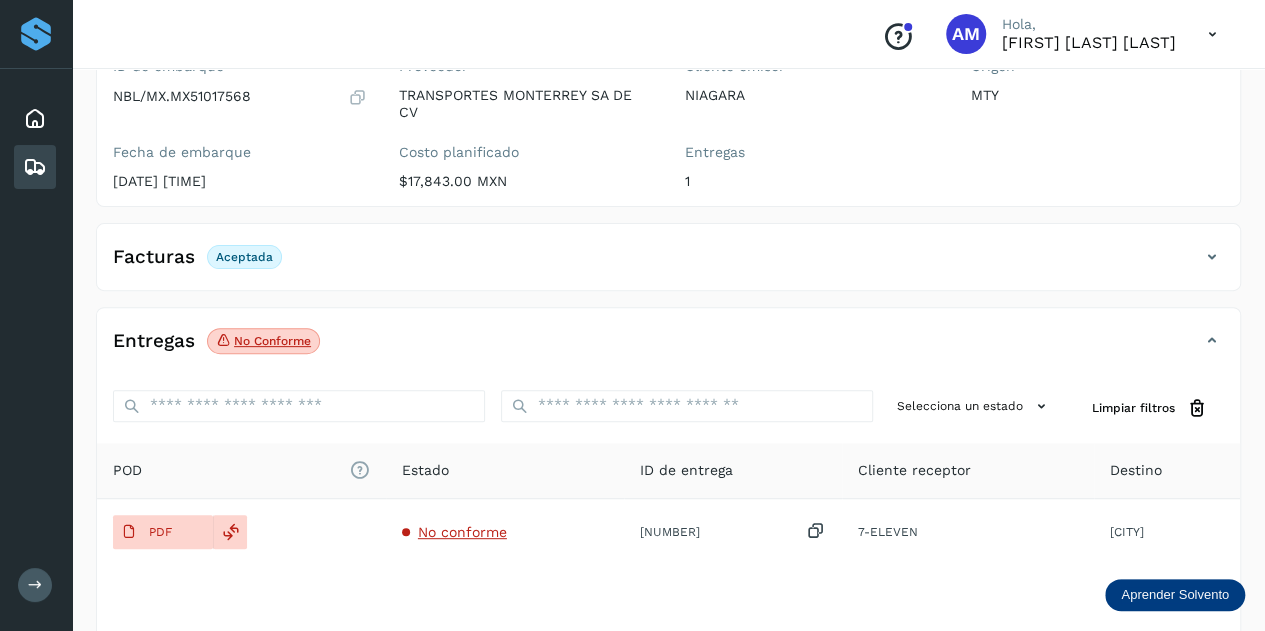 type 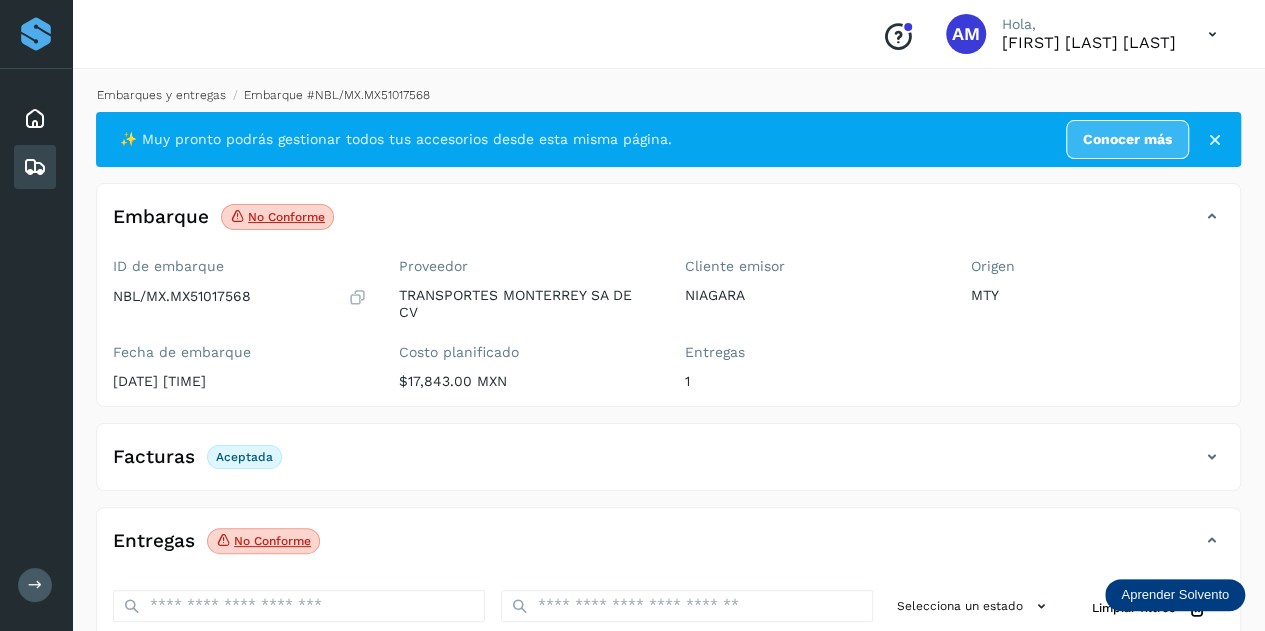 click on "Embarques y entregas" at bounding box center (161, 95) 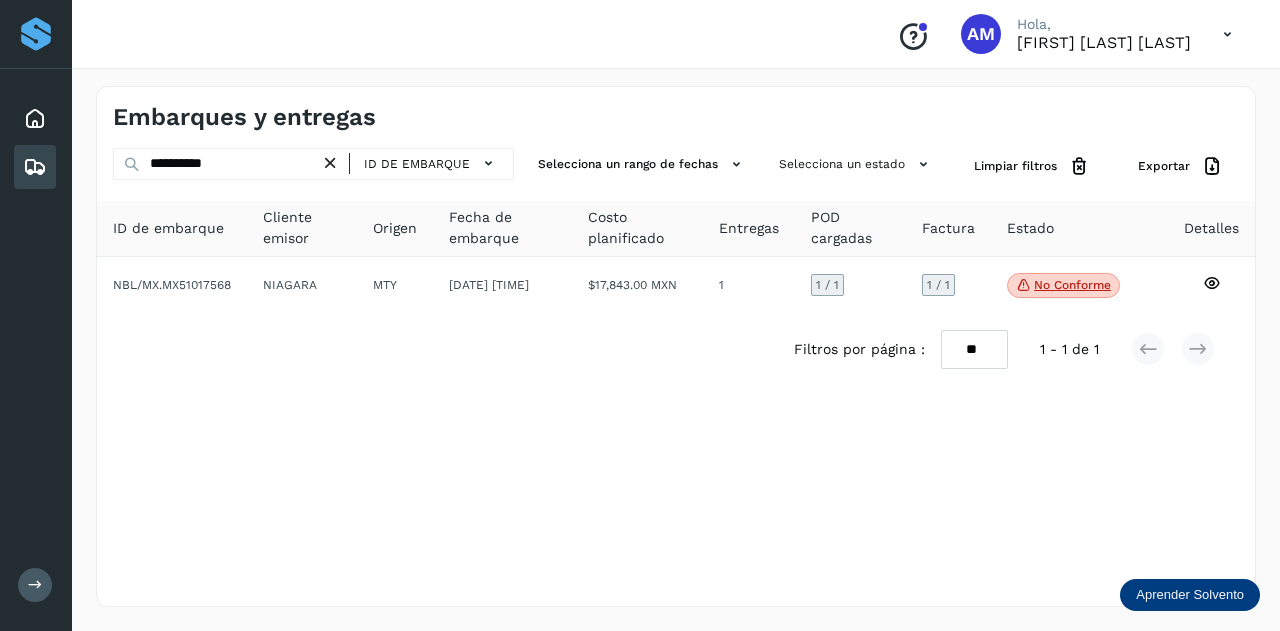 drag, startPoint x: 338, startPoint y: 158, endPoint x: 294, endPoint y: 163, distance: 44.28318 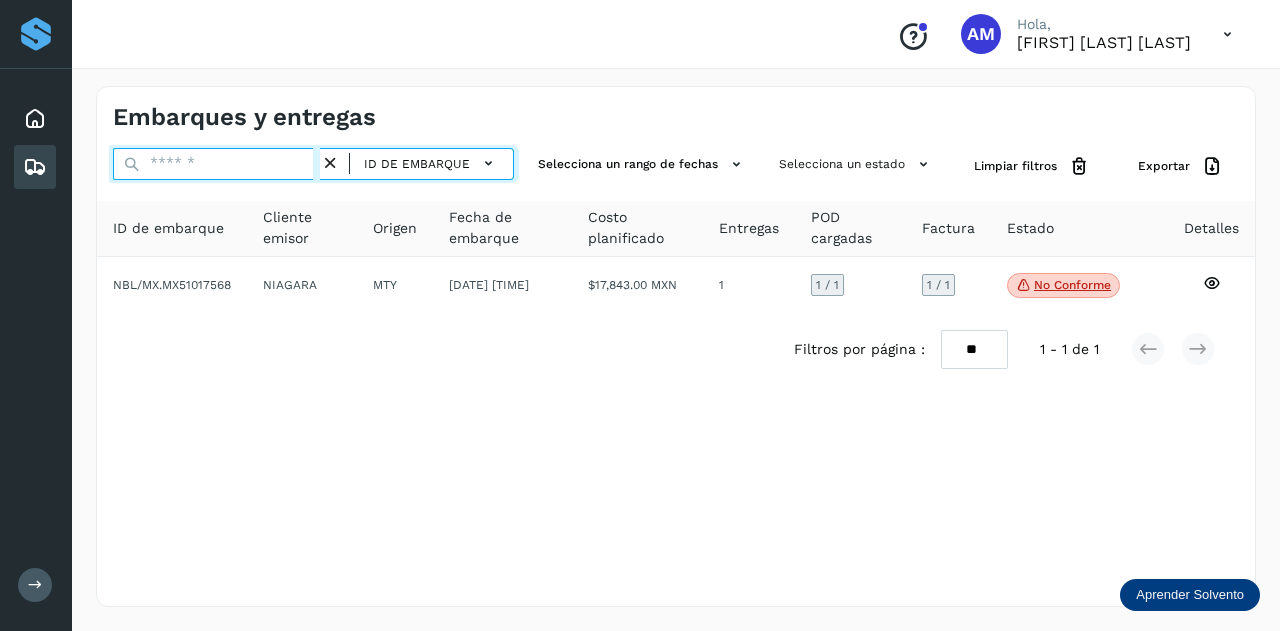 click at bounding box center (216, 164) 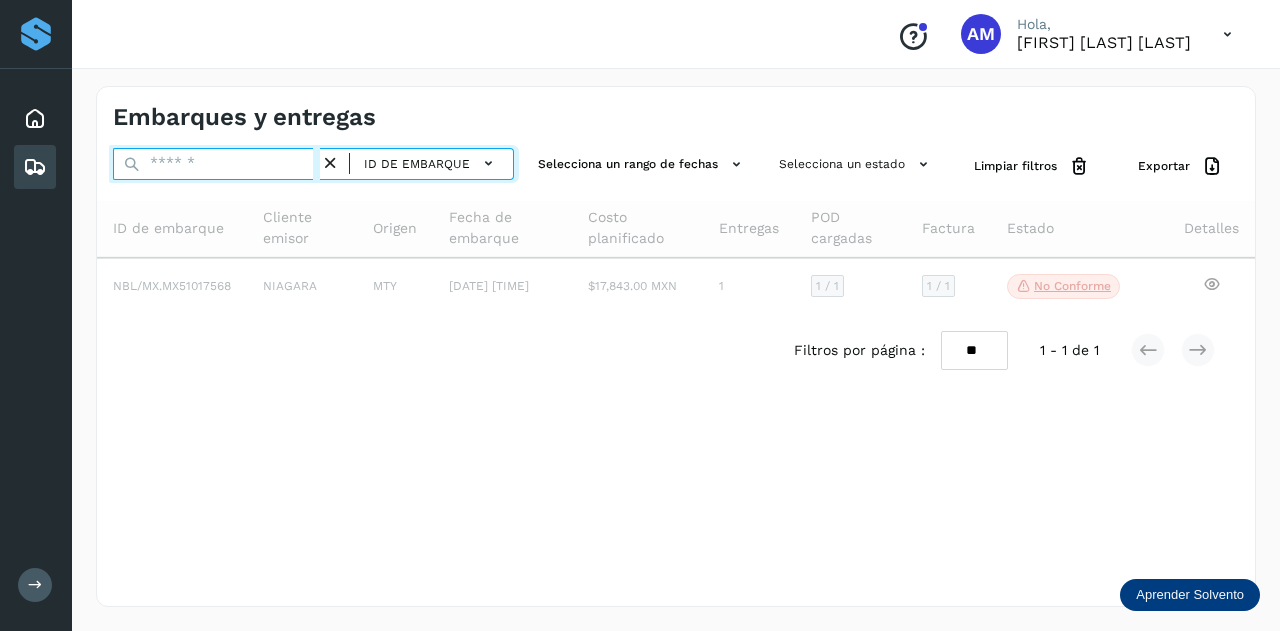 paste on "**********" 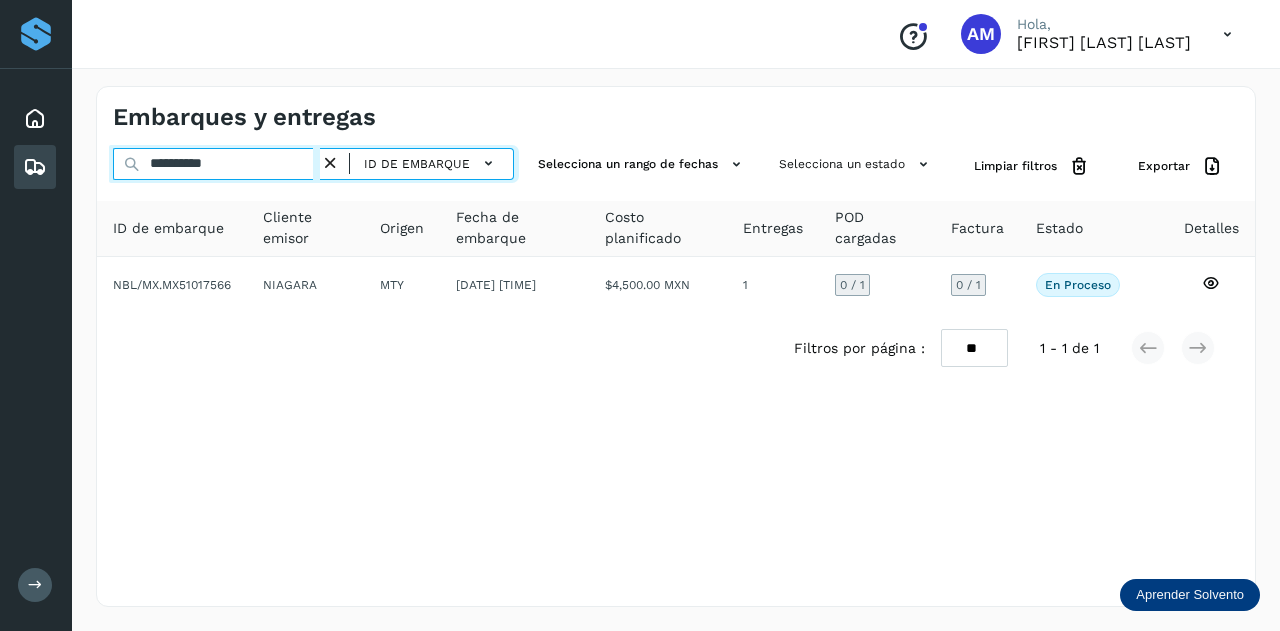 type on "**********" 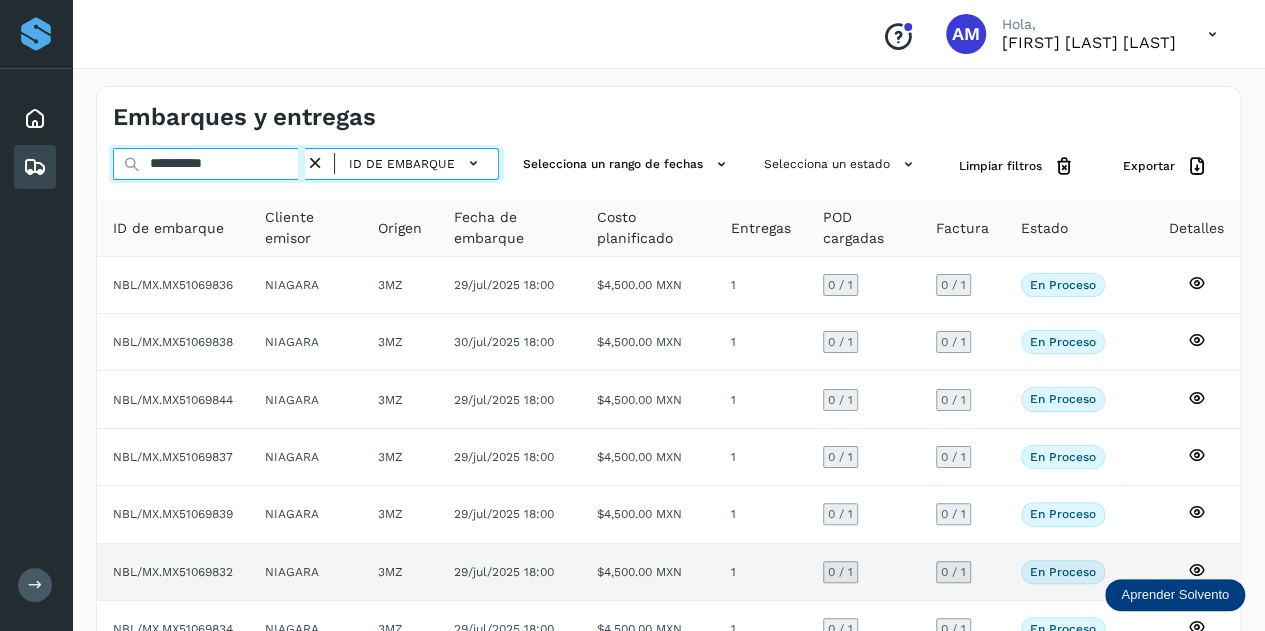 scroll, scrollTop: 100, scrollLeft: 0, axis: vertical 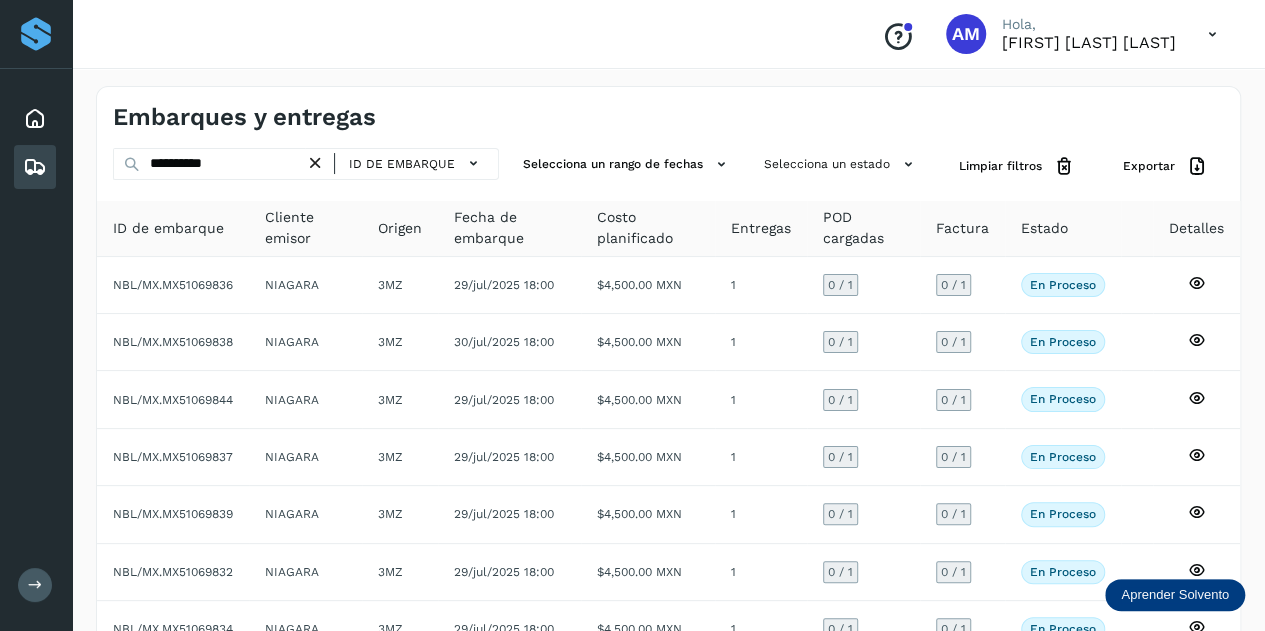 click at bounding box center (315, 163) 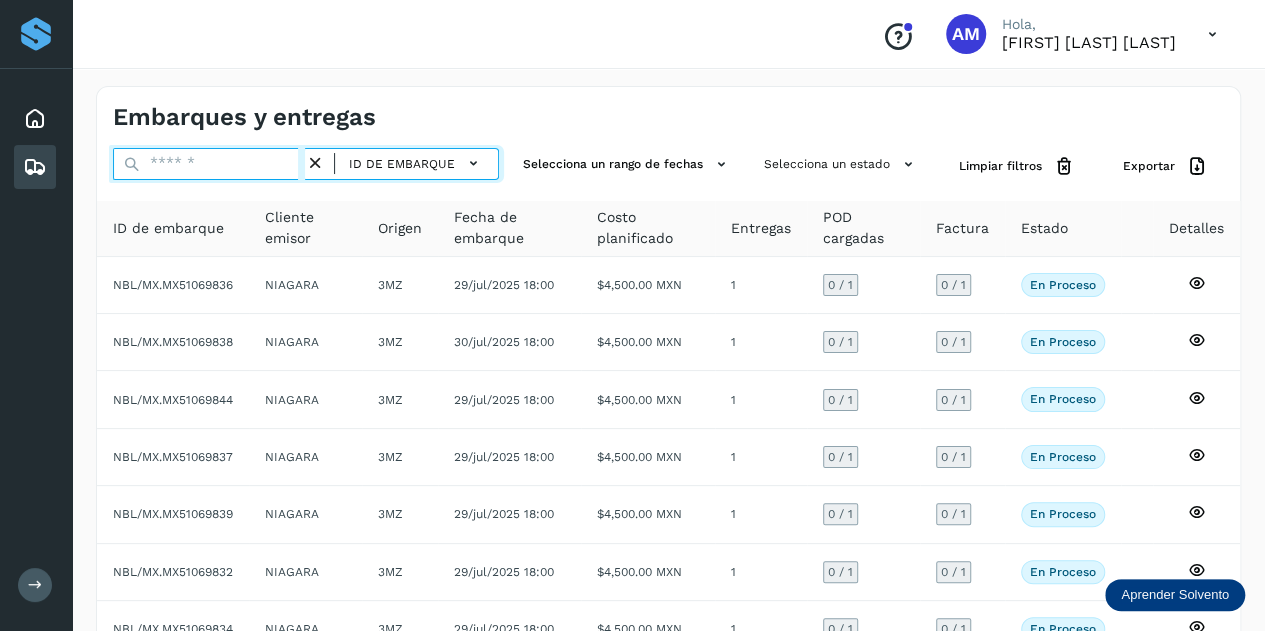 click at bounding box center (209, 164) 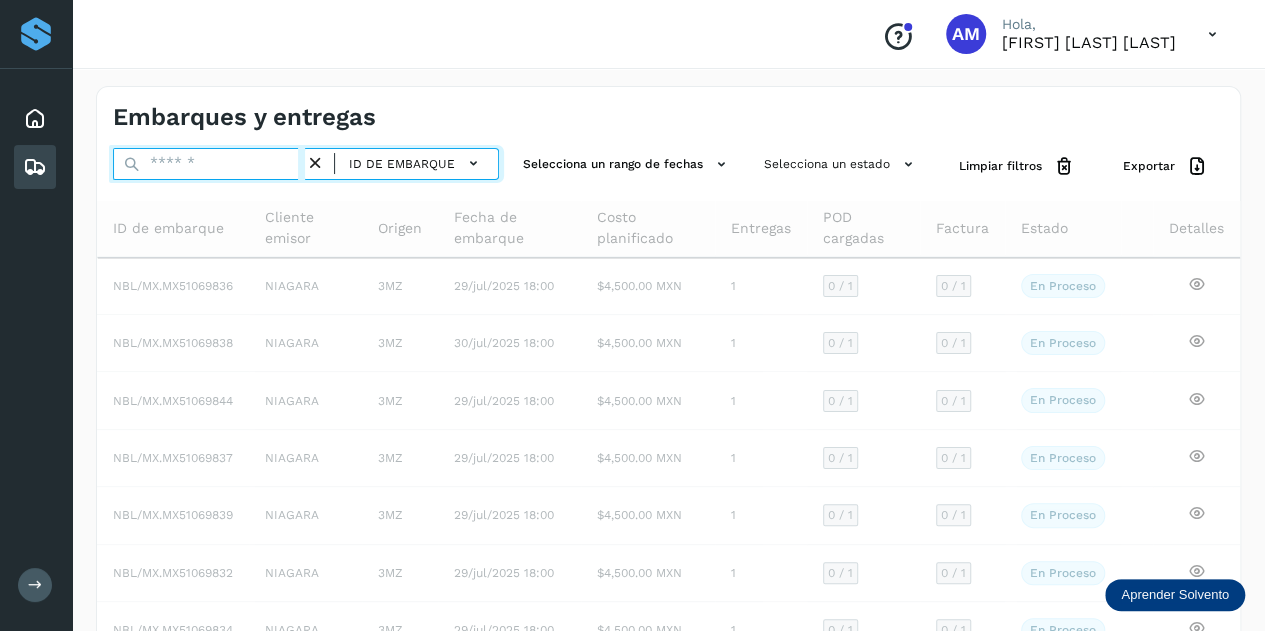 paste on "**********" 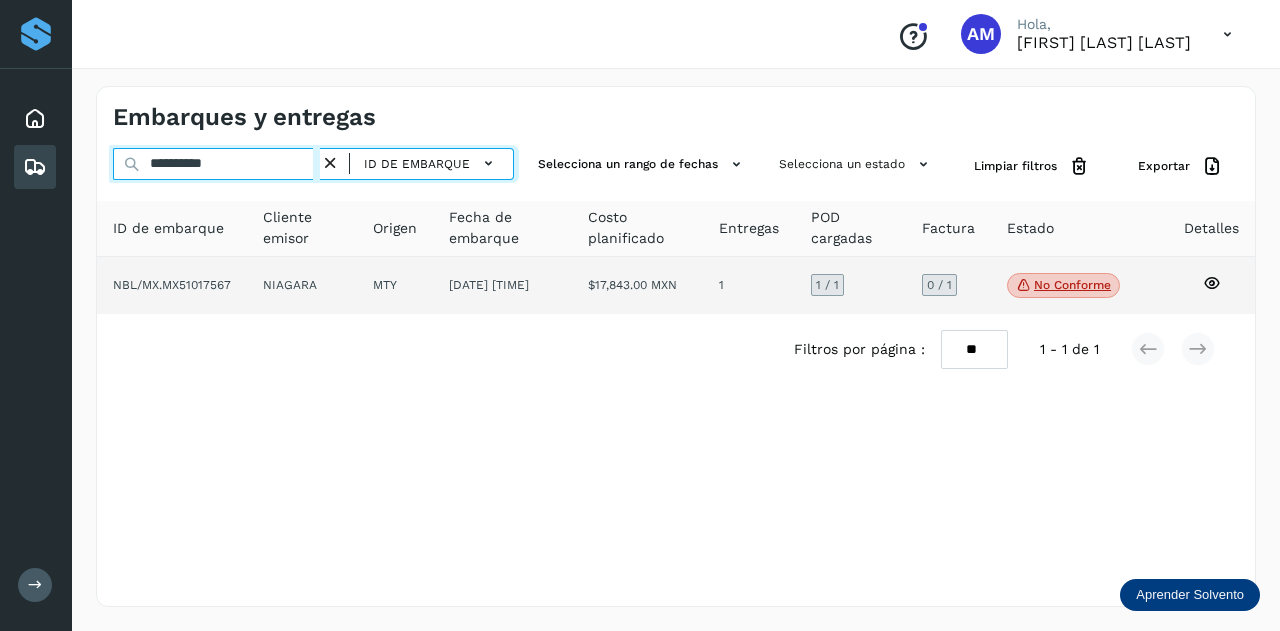 type on "**********" 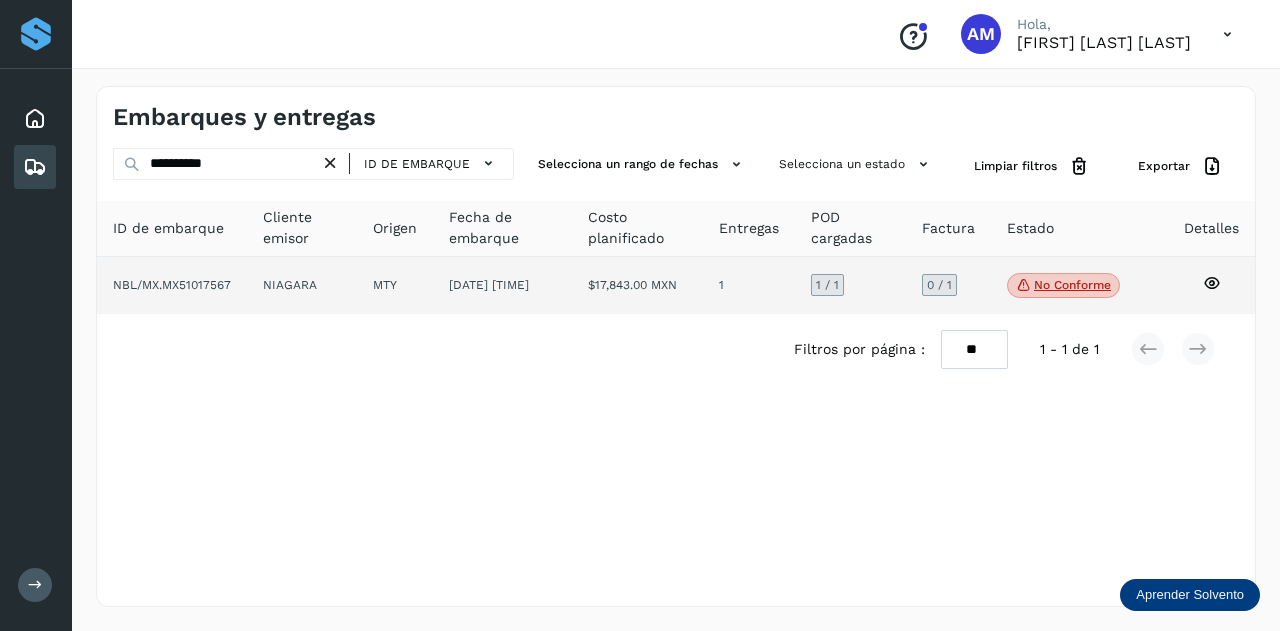 click on "NIAGARA" 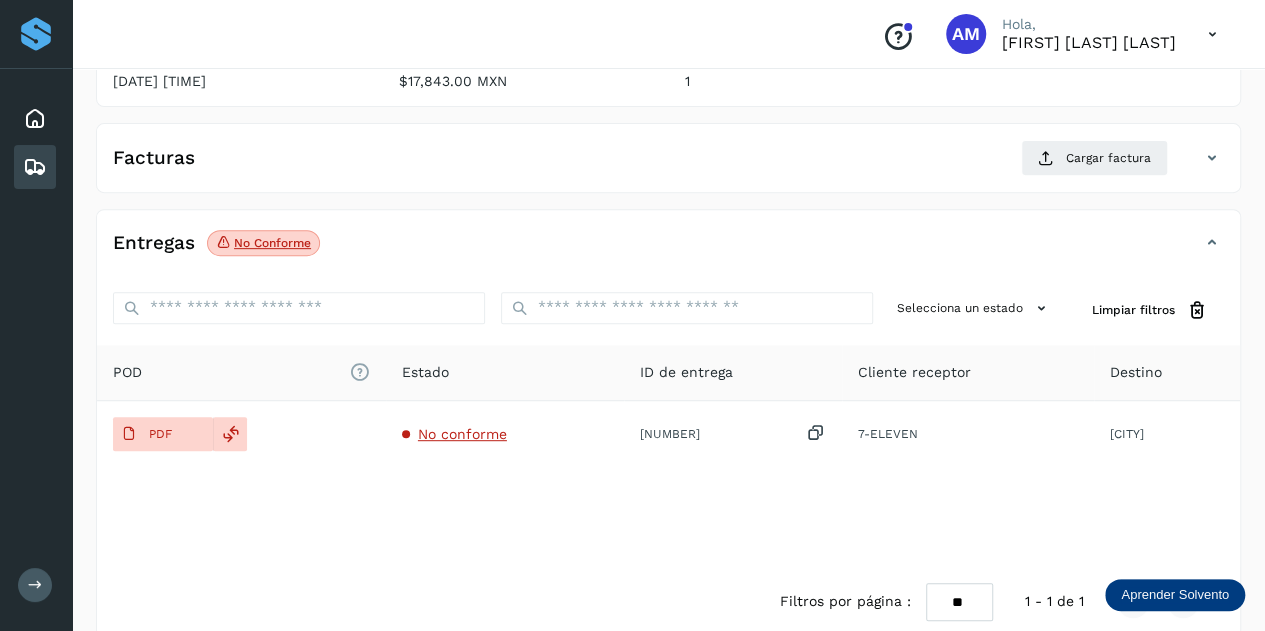 scroll, scrollTop: 327, scrollLeft: 0, axis: vertical 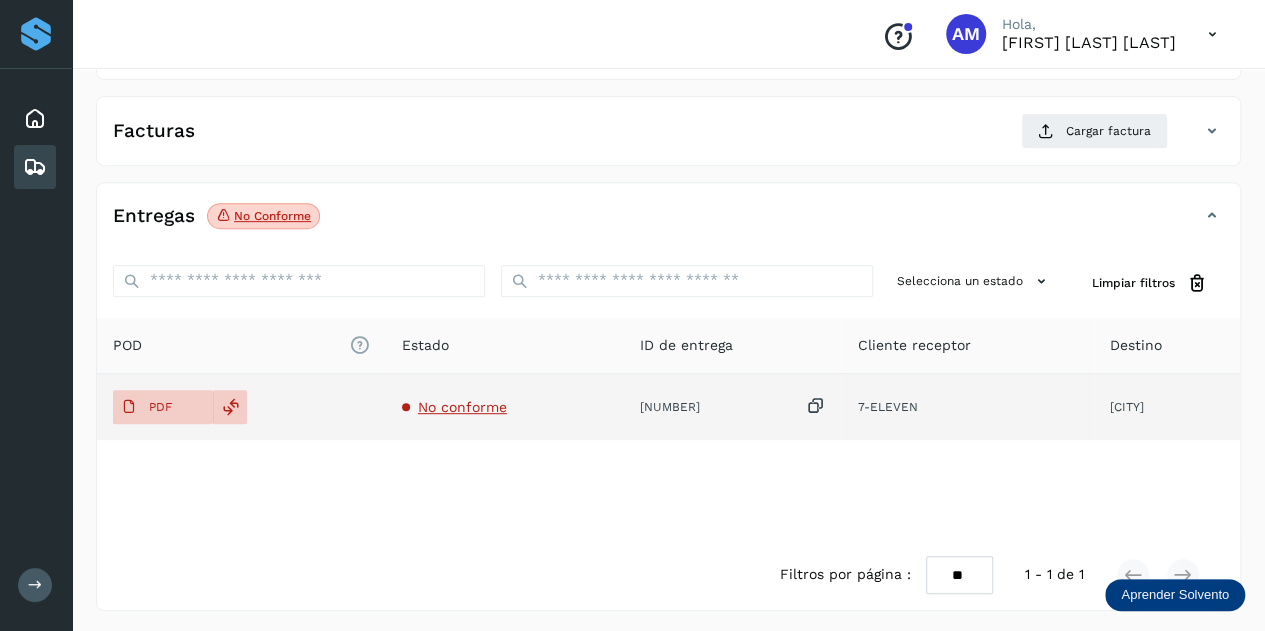 click on "No conforme" at bounding box center [462, 407] 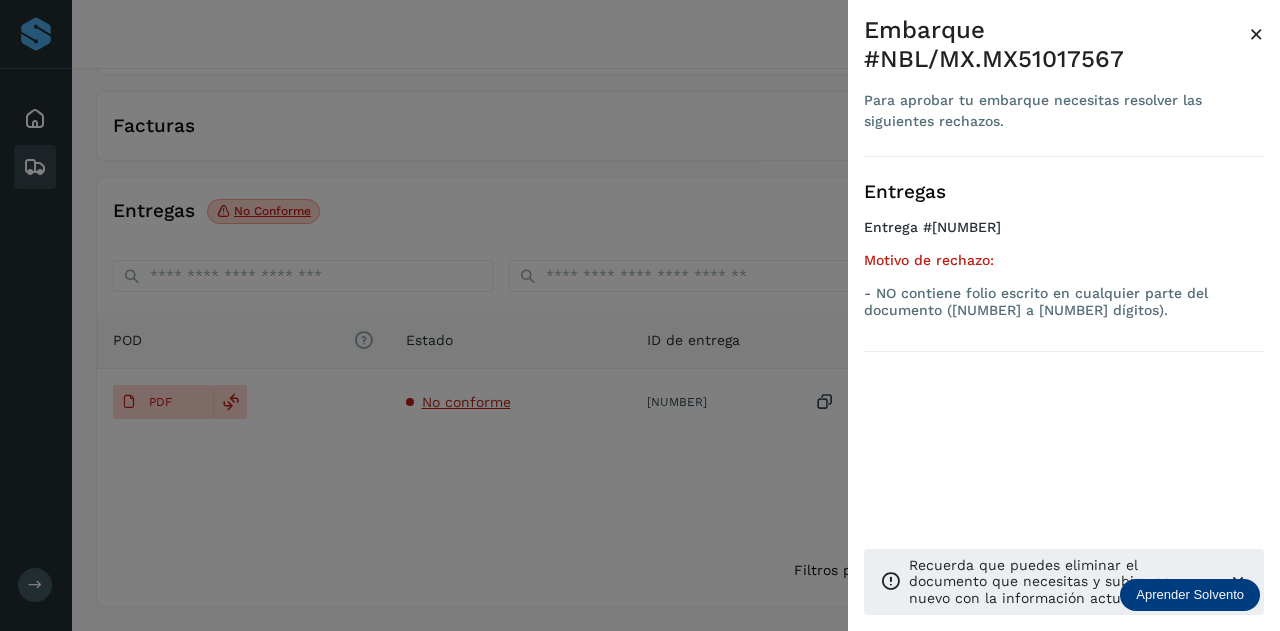 click at bounding box center (640, 315) 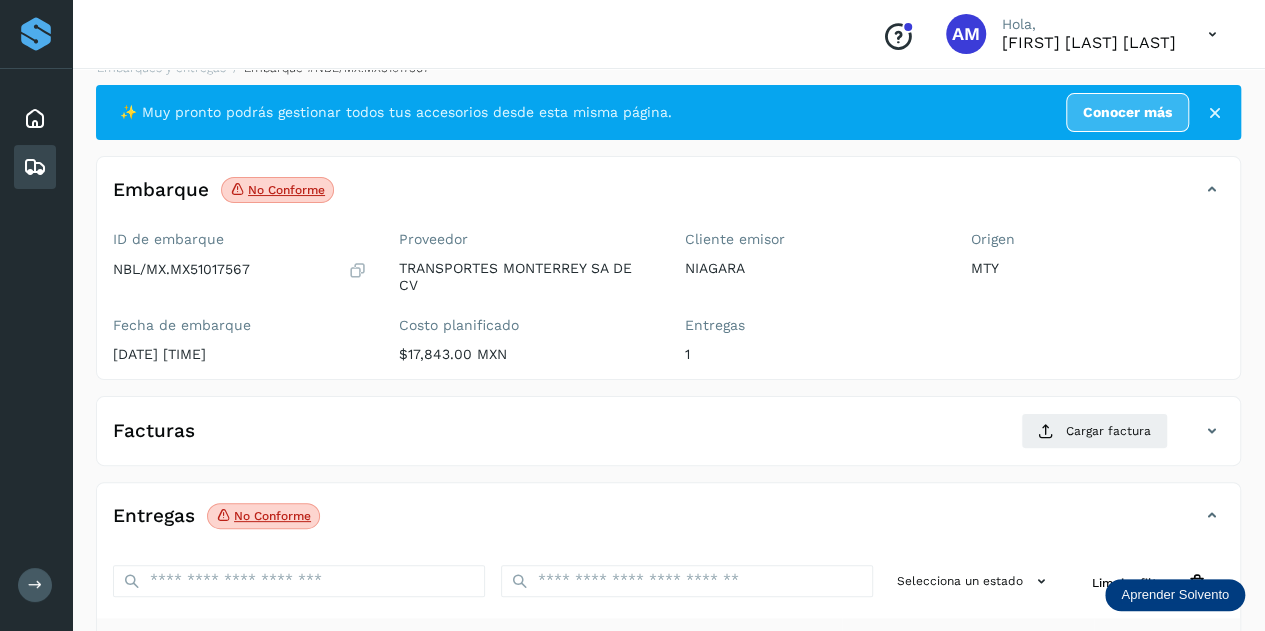 scroll, scrollTop: 227, scrollLeft: 0, axis: vertical 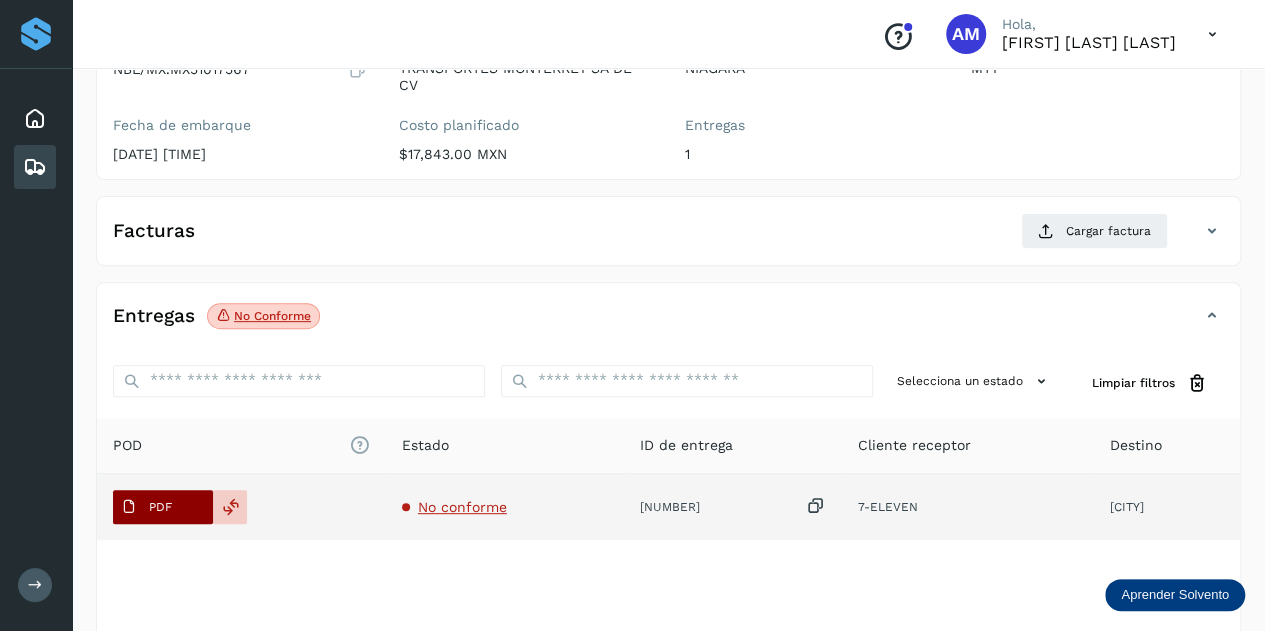 click on "PDF" at bounding box center (146, 507) 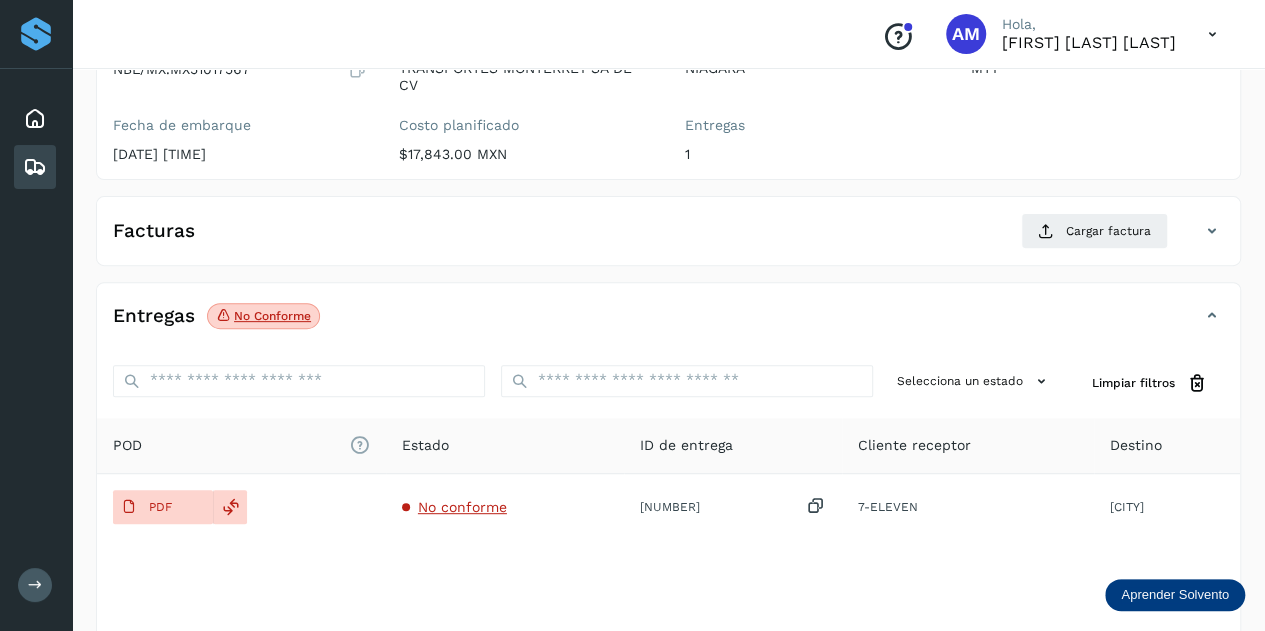 type 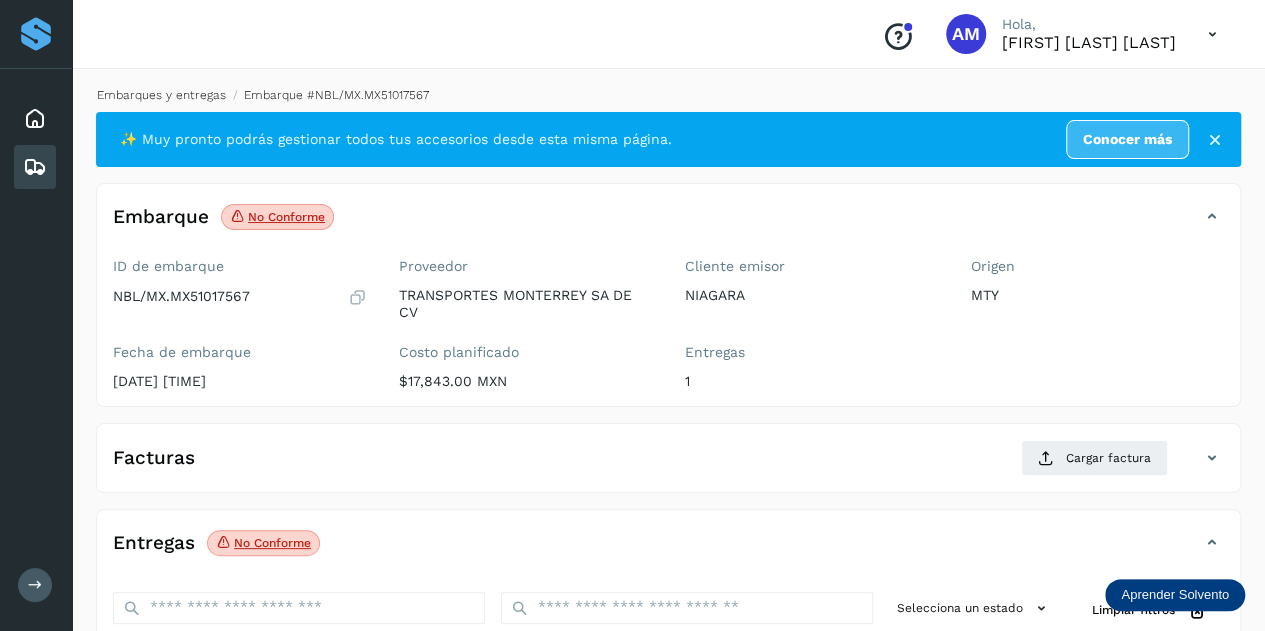 click on "Embarques y entregas" at bounding box center (161, 95) 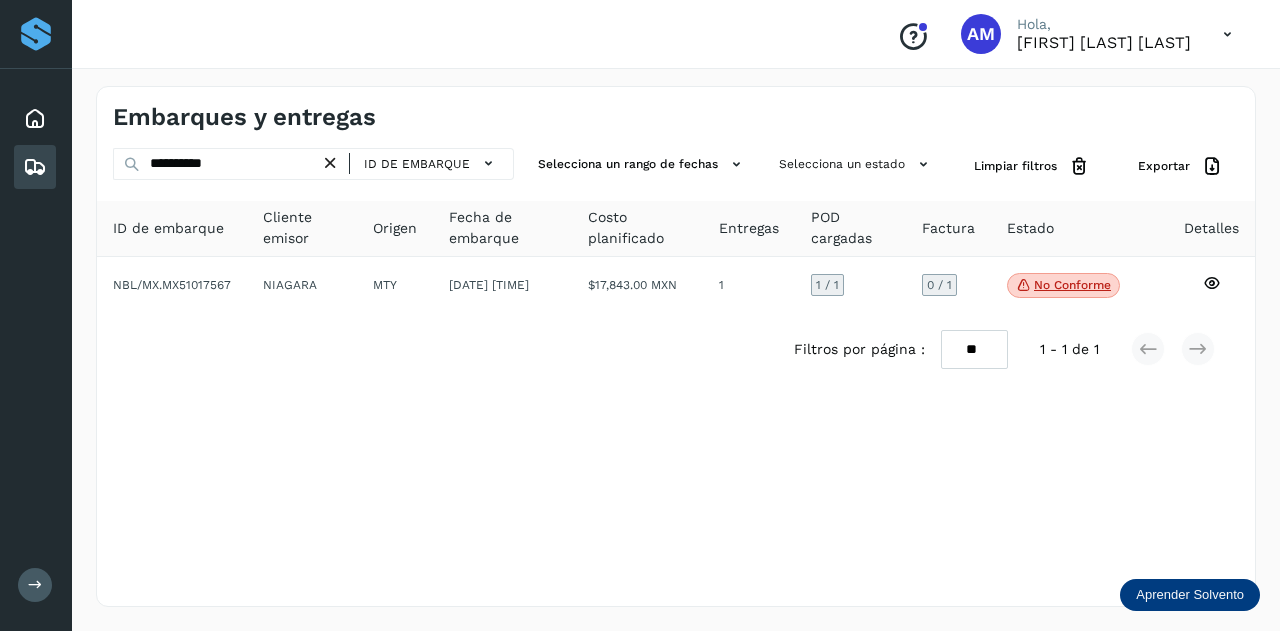 click at bounding box center (330, 163) 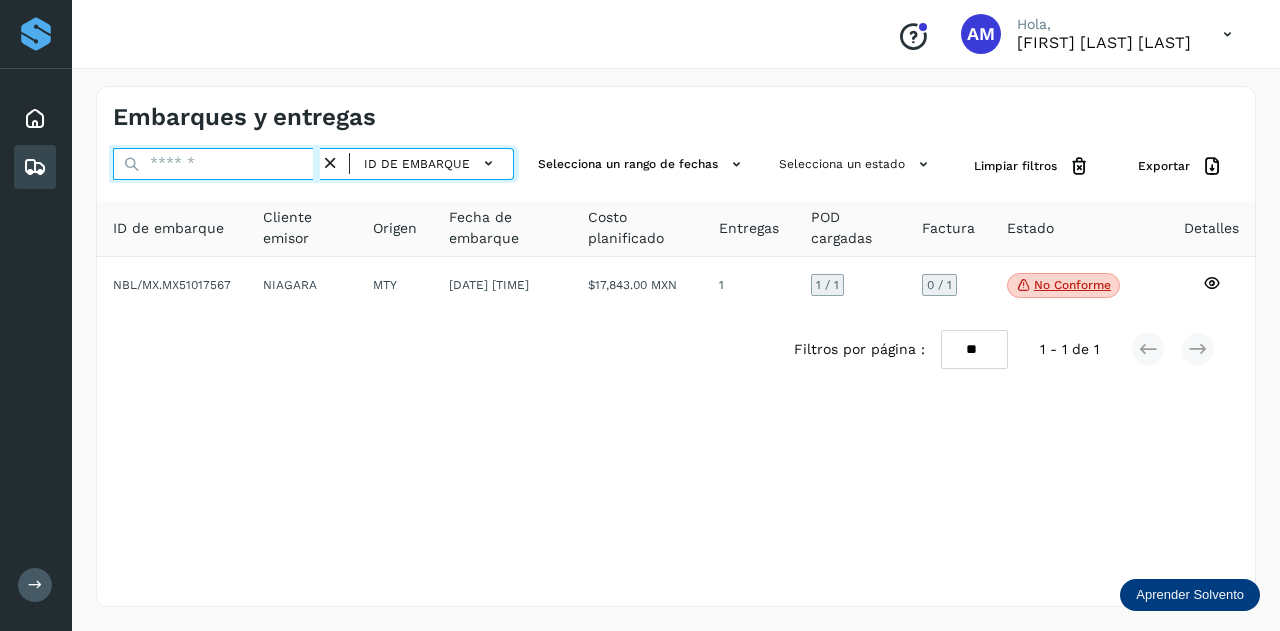 click at bounding box center [216, 164] 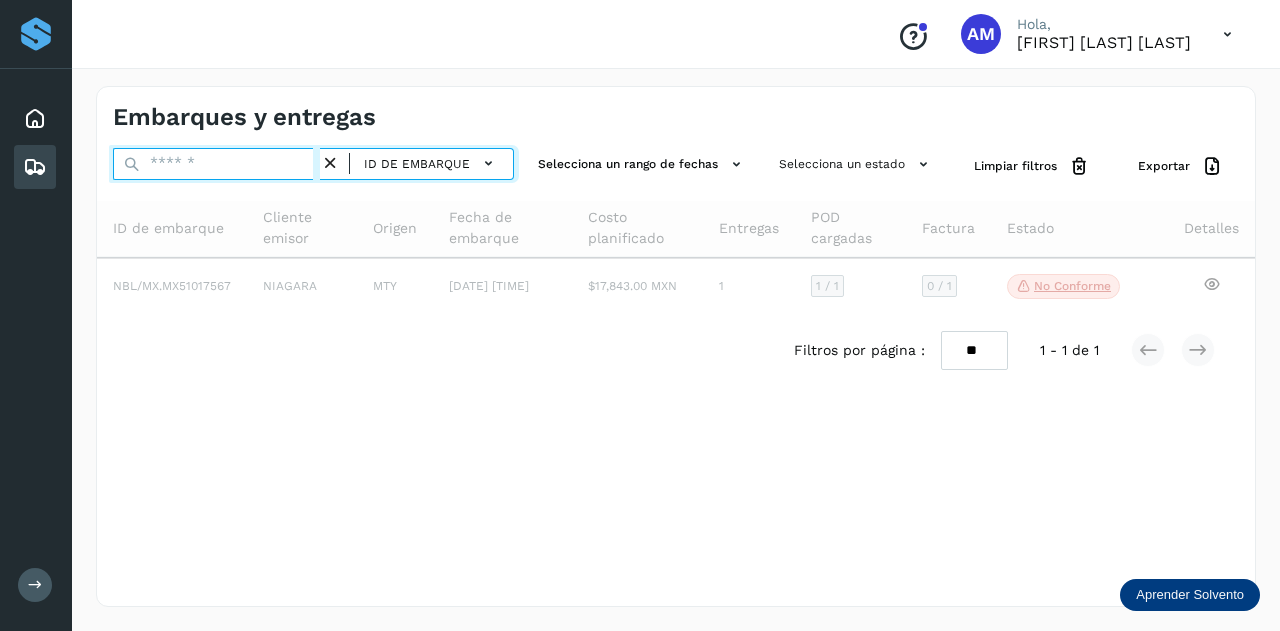 paste on "**********" 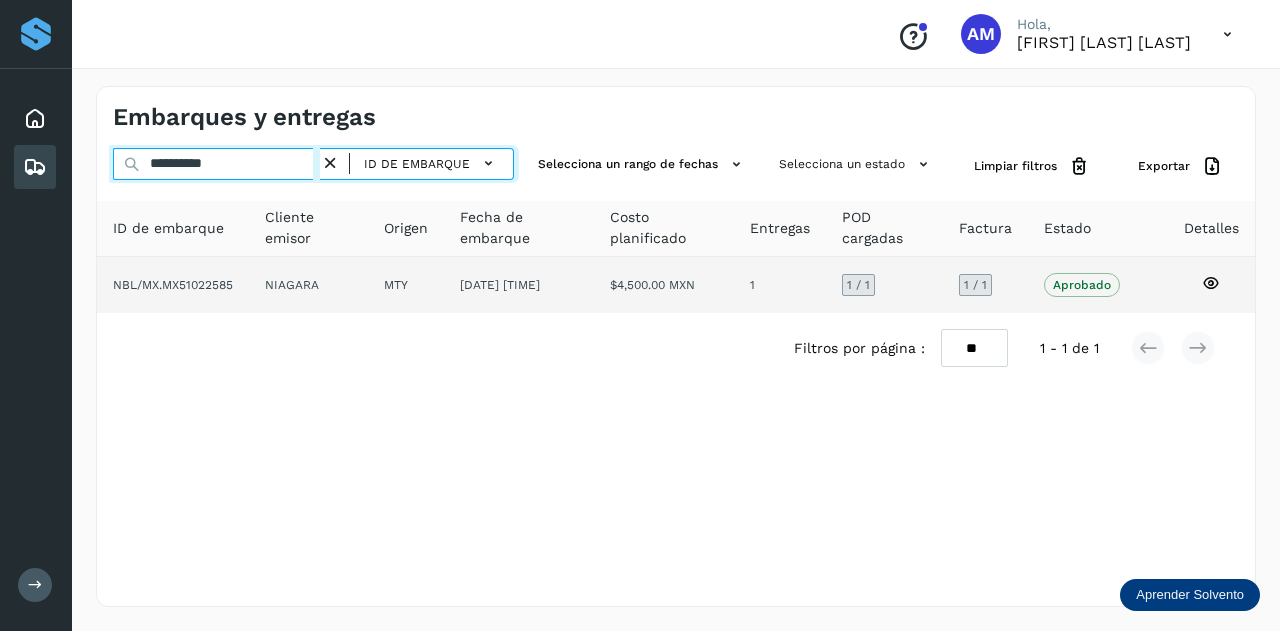 type on "**********" 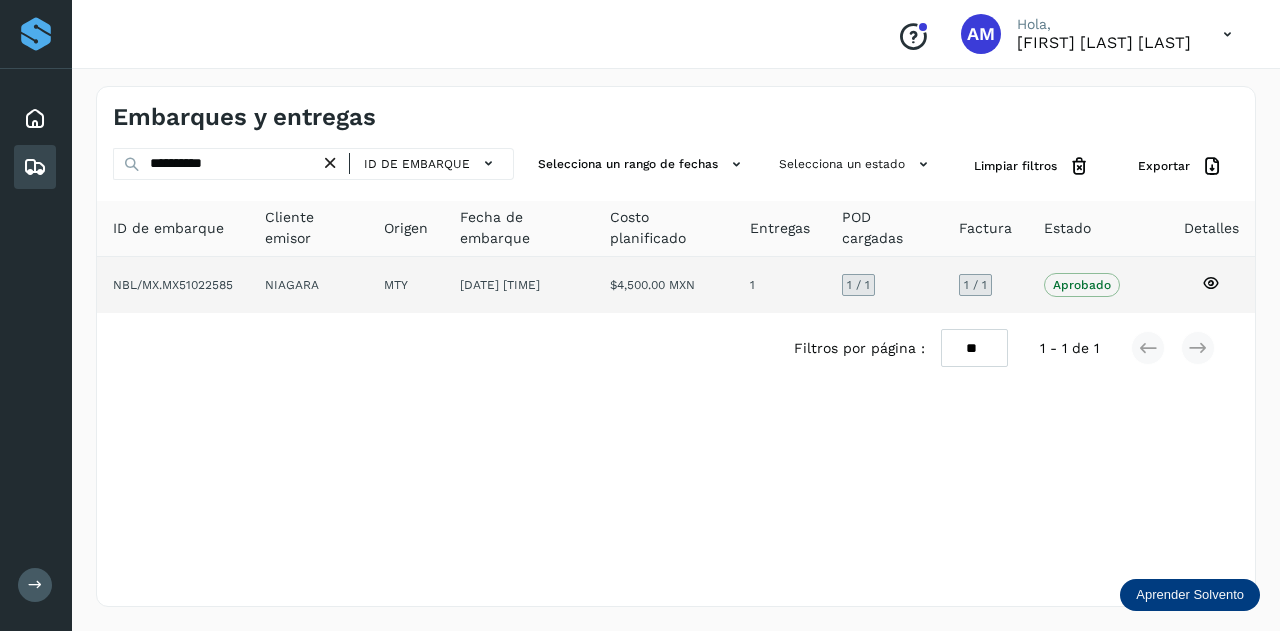 click on "NIAGARA" 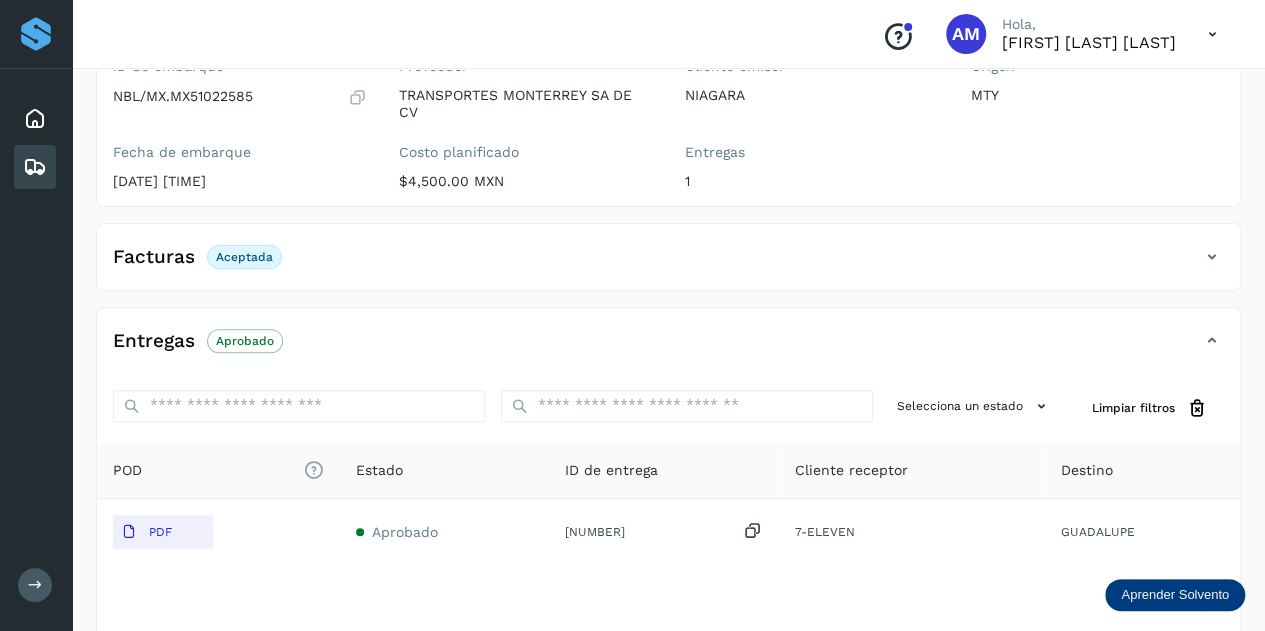 scroll, scrollTop: 0, scrollLeft: 0, axis: both 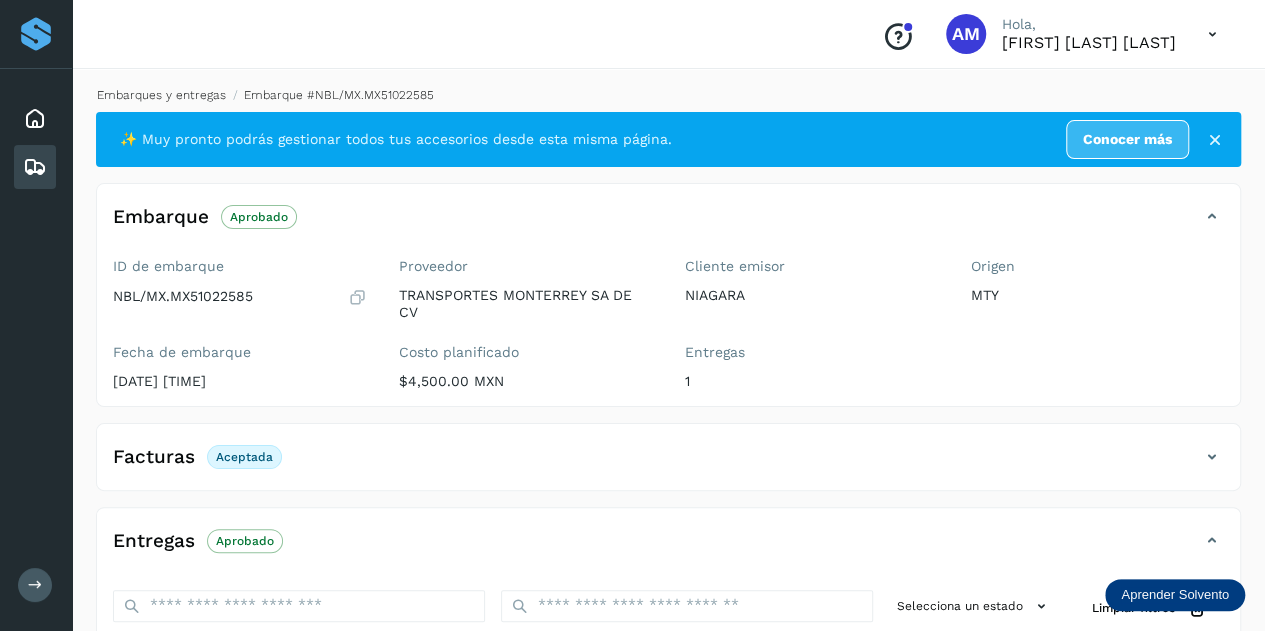 click on "Embarques y entregas" at bounding box center (161, 95) 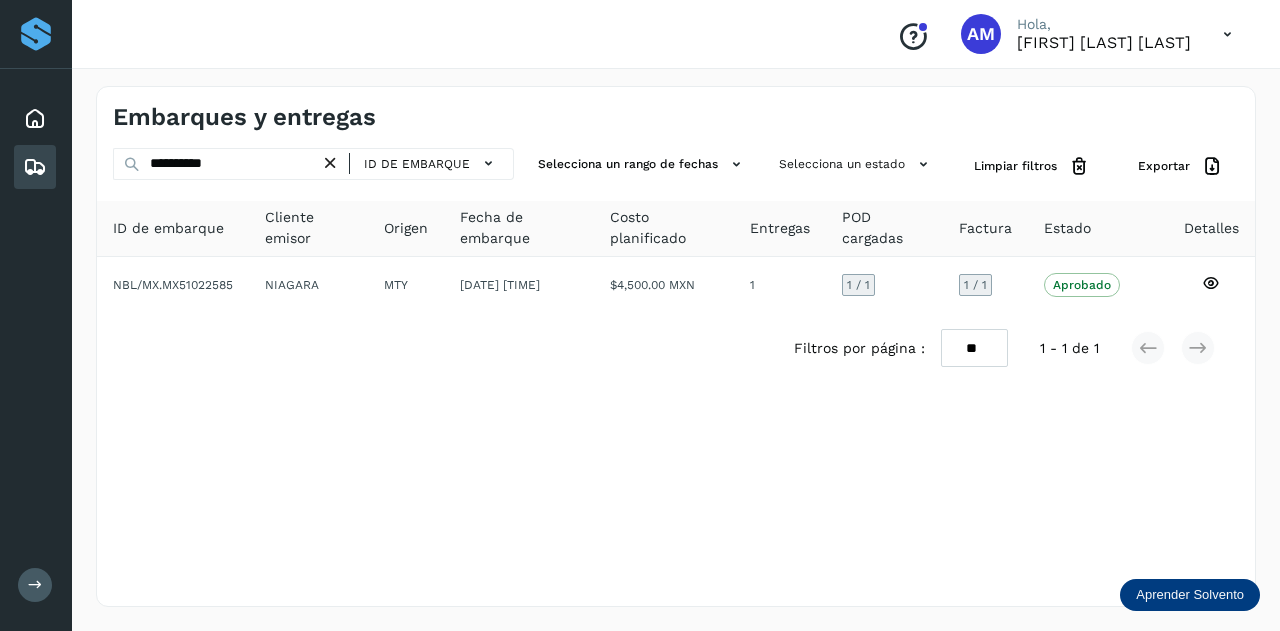 drag, startPoint x: 336, startPoint y: 162, endPoint x: 283, endPoint y: 163, distance: 53.009434 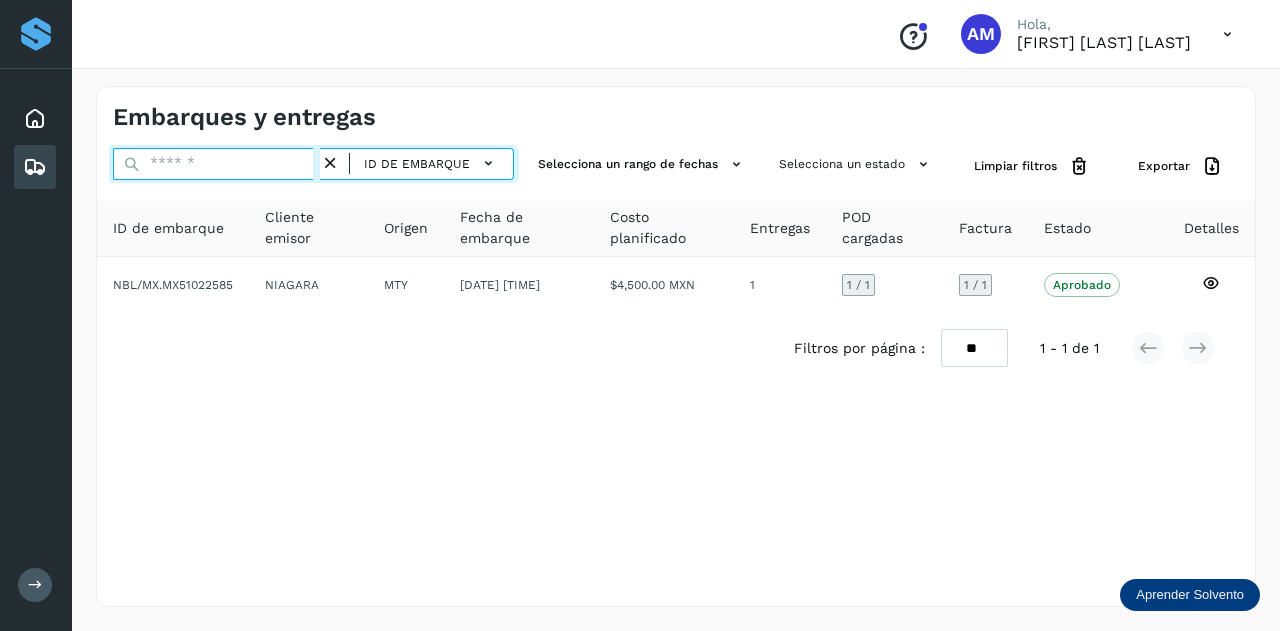 click at bounding box center [216, 164] 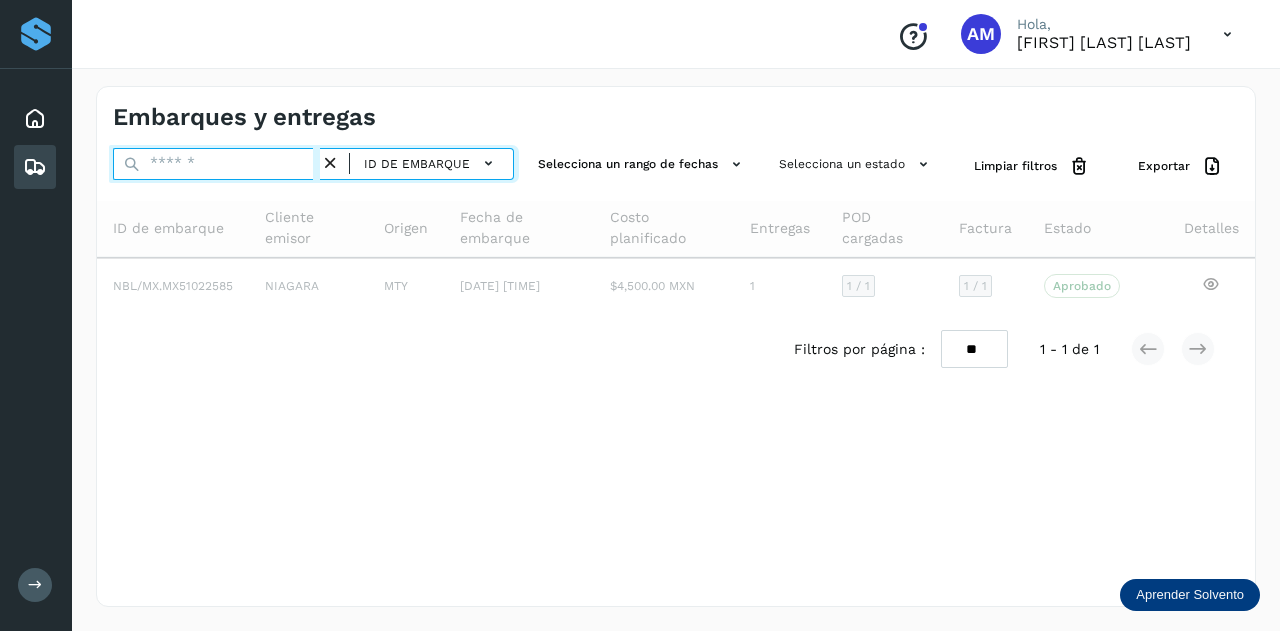 paste on "**********" 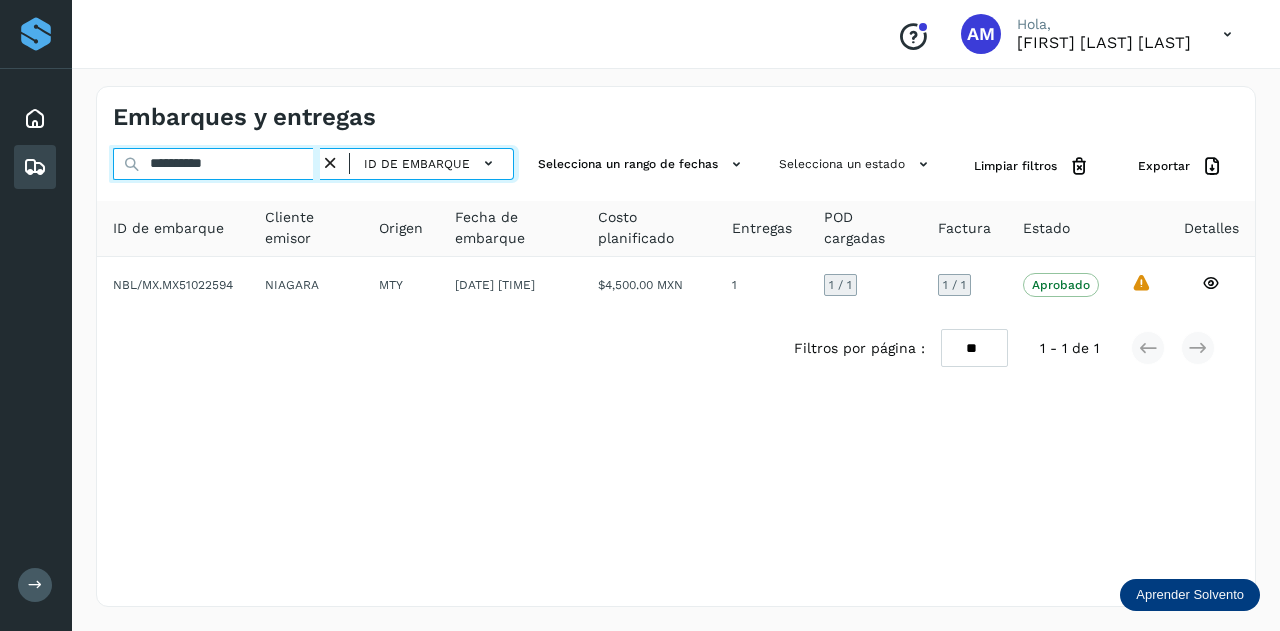 type on "**********" 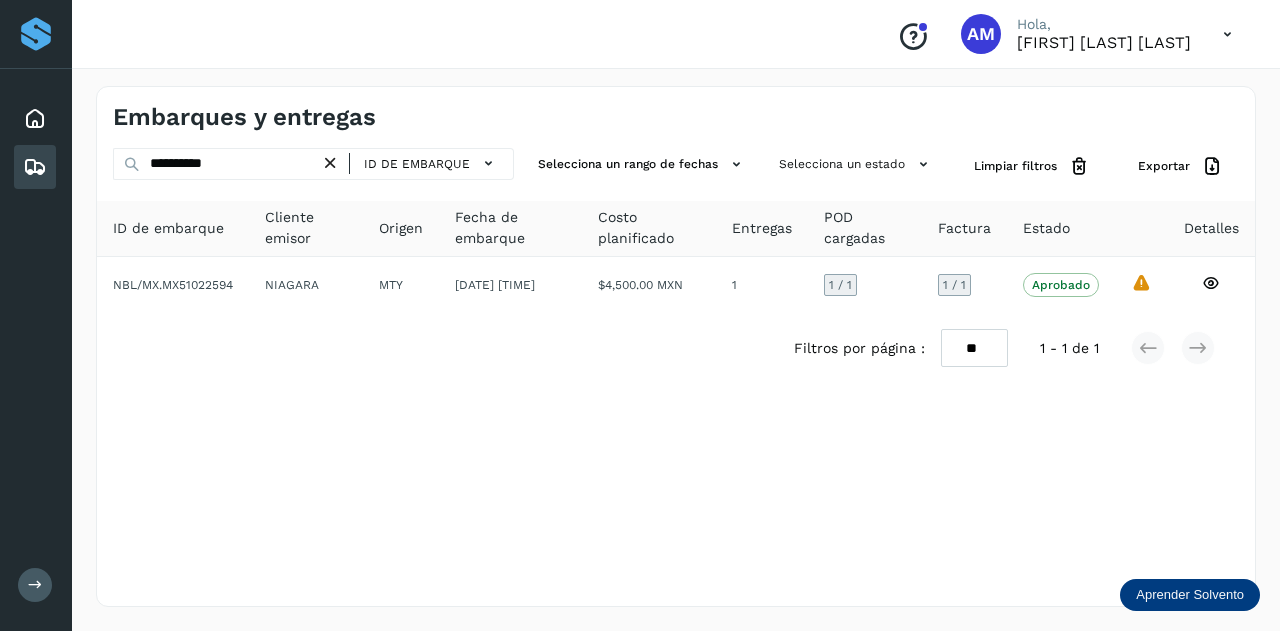 drag, startPoint x: 332, startPoint y: 161, endPoint x: 316, endPoint y: 162, distance: 16.03122 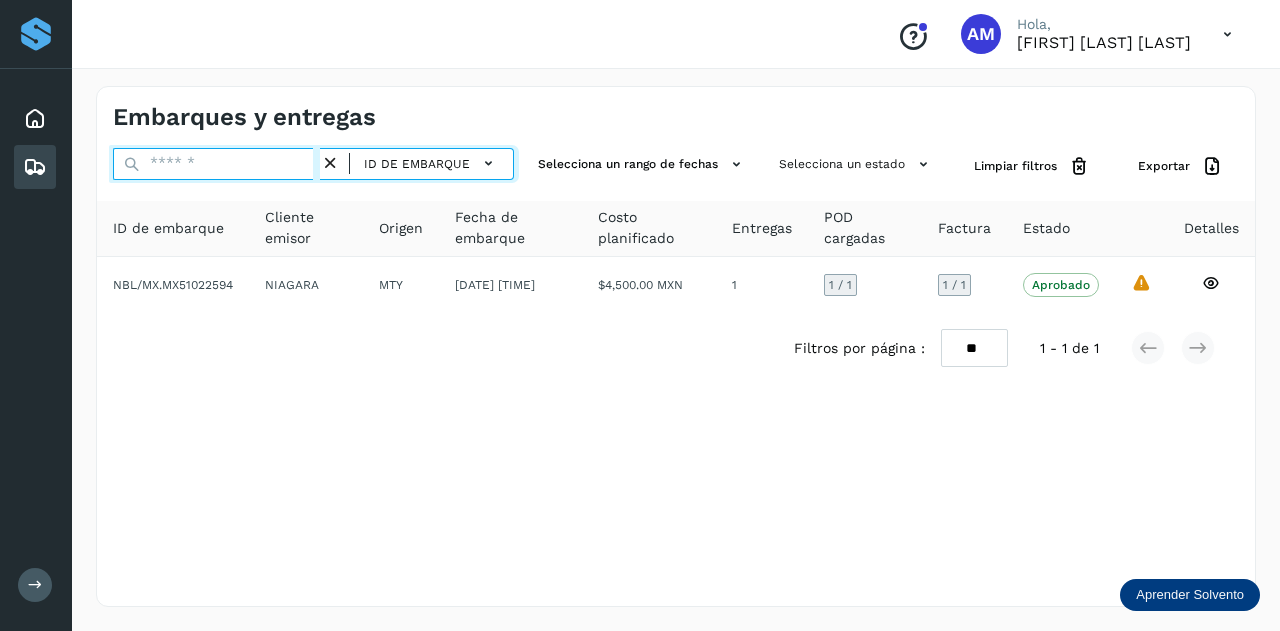 click at bounding box center [216, 164] 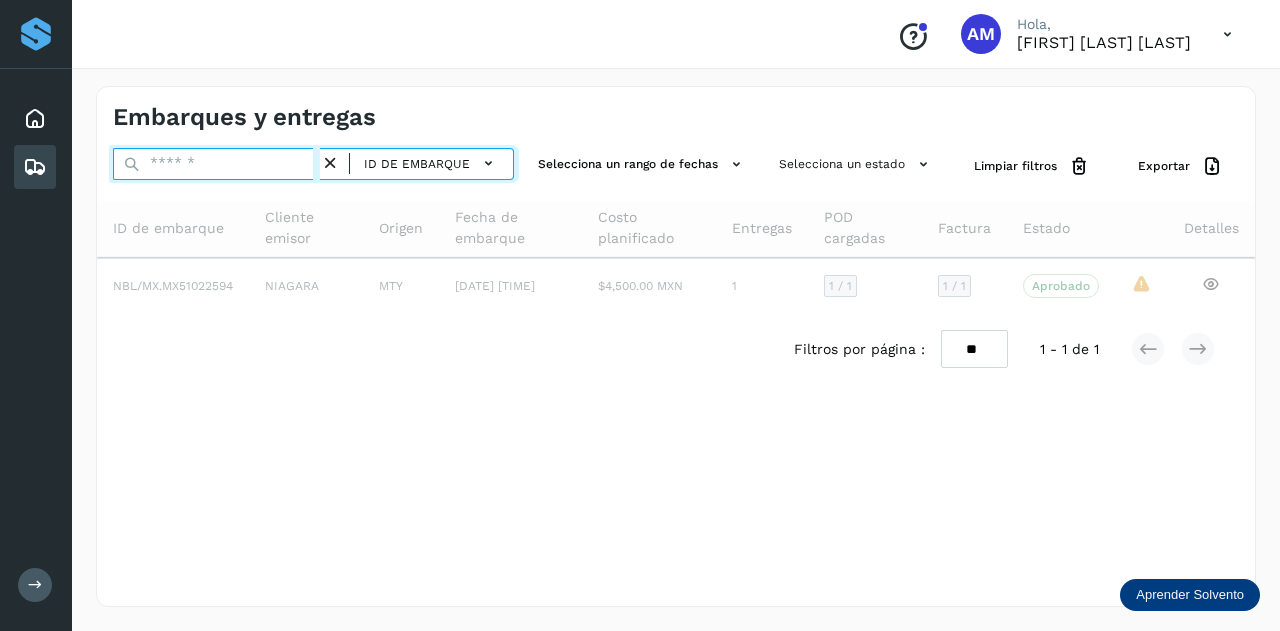 paste on "**********" 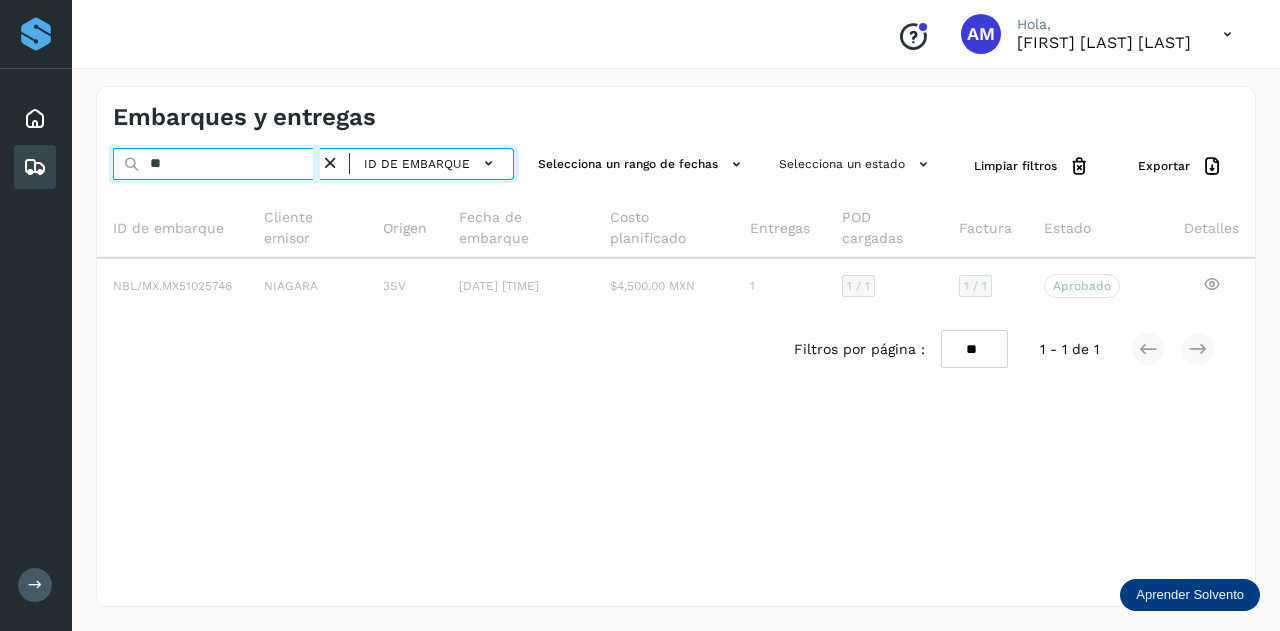 type on "*" 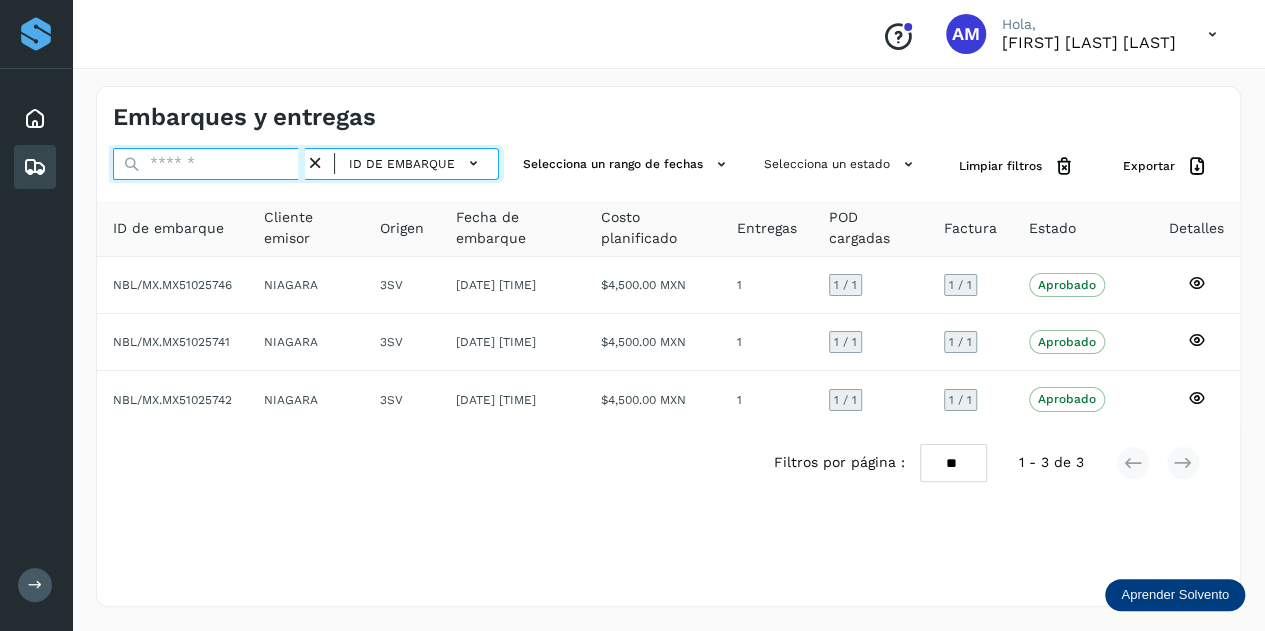 paste on "**********" 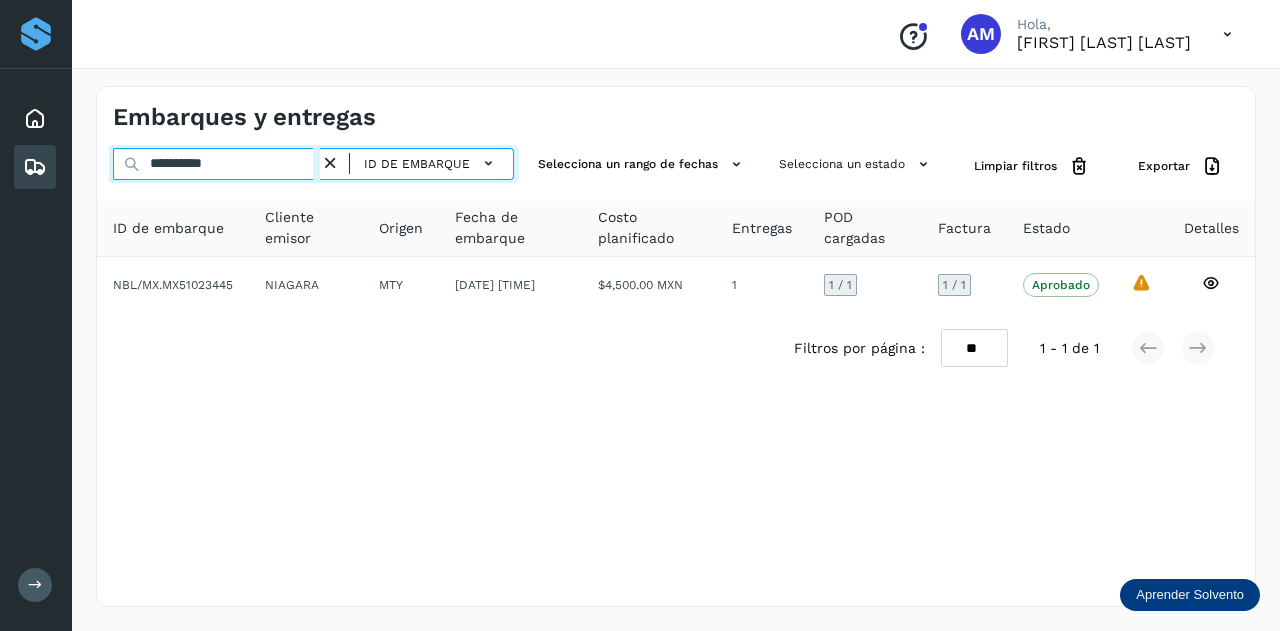 type on "**********" 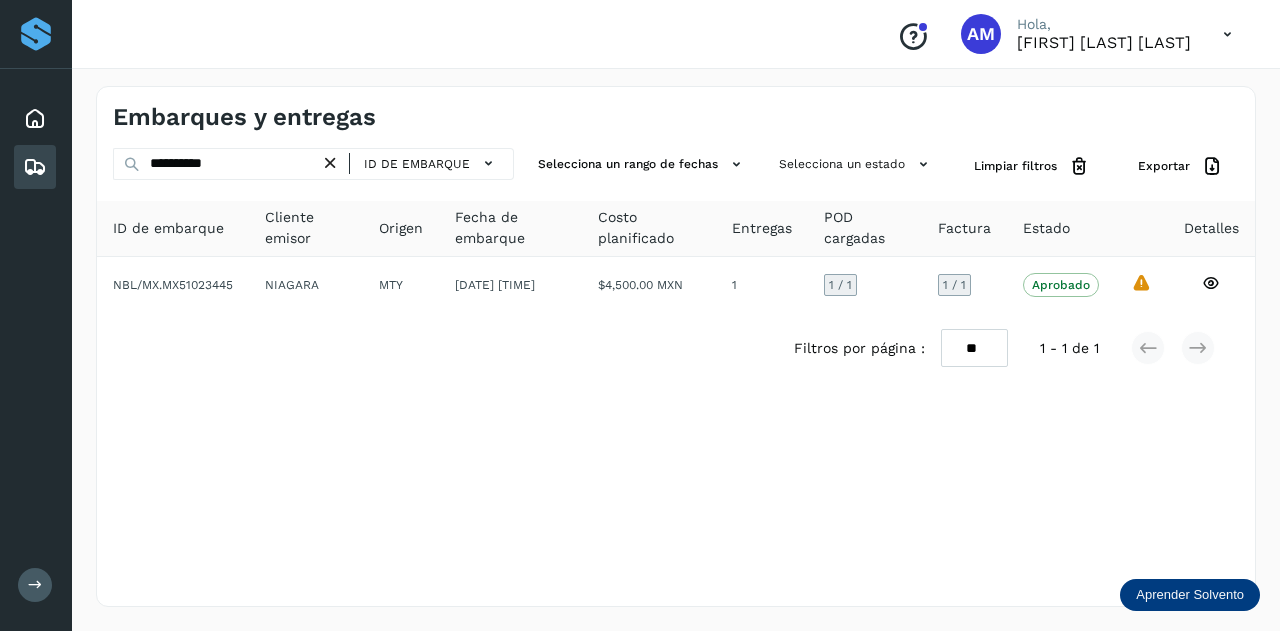 click at bounding box center (330, 163) 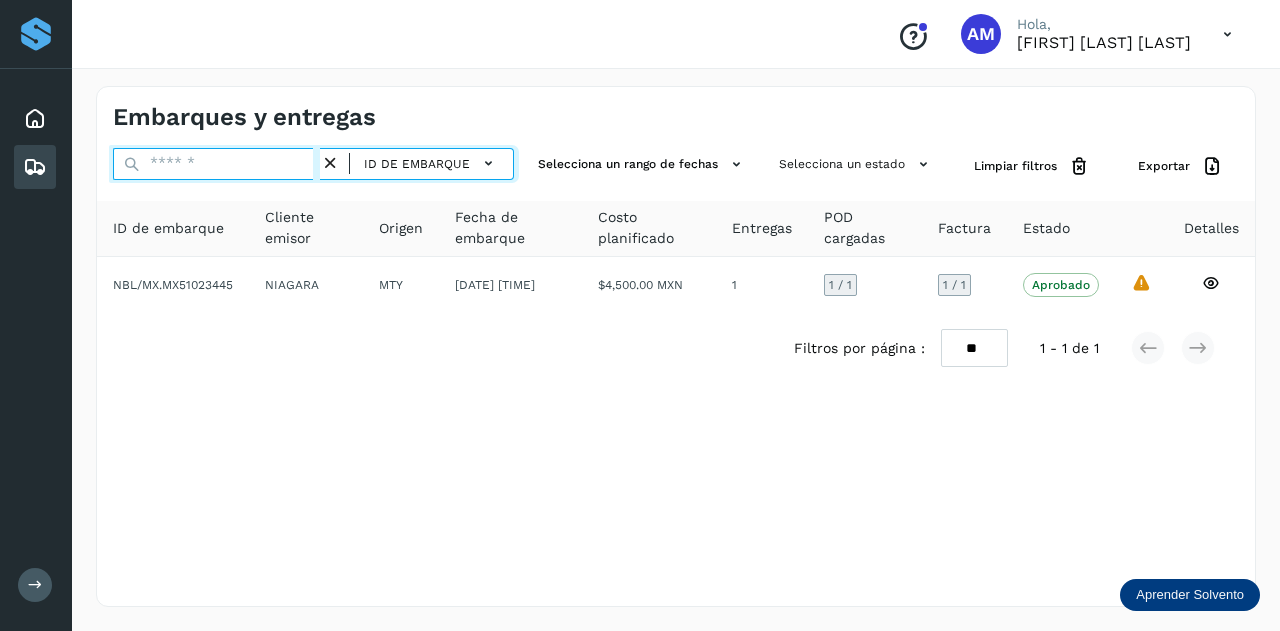 click at bounding box center [216, 164] 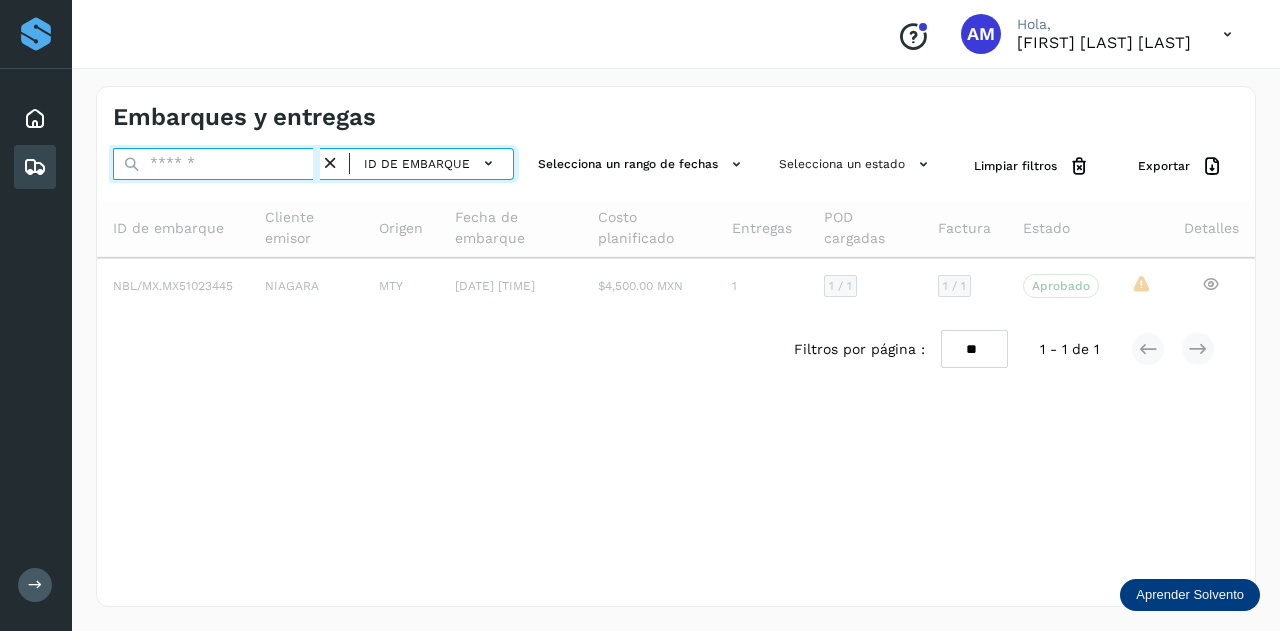 paste on "**********" 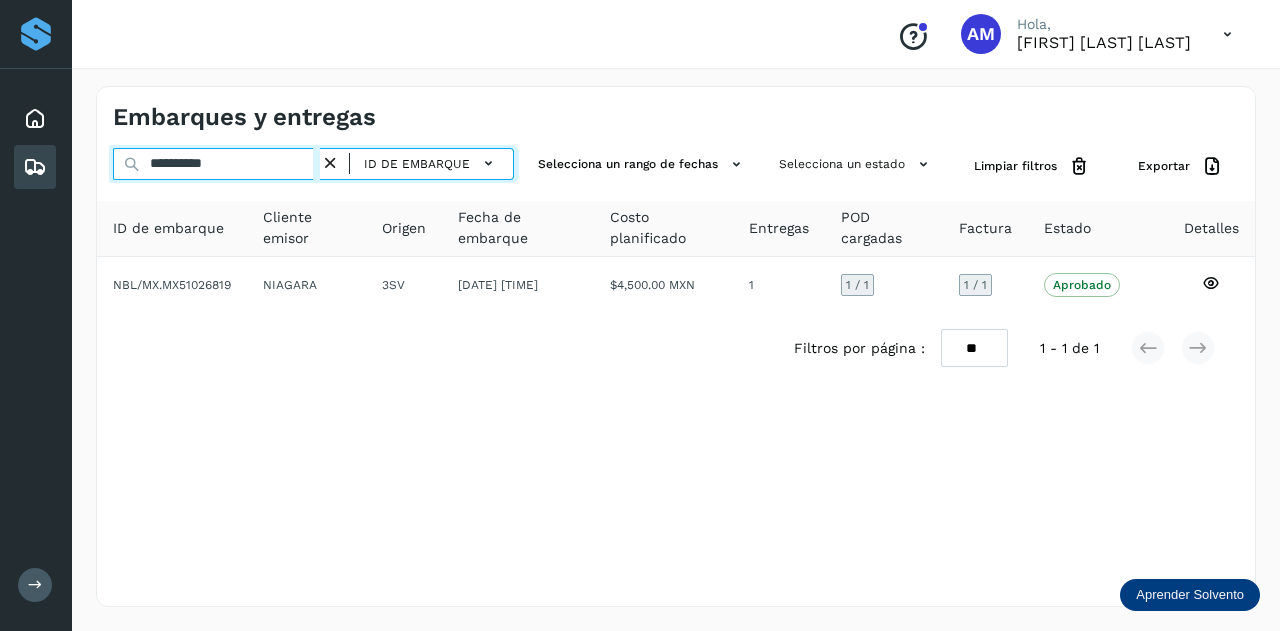 type on "**********" 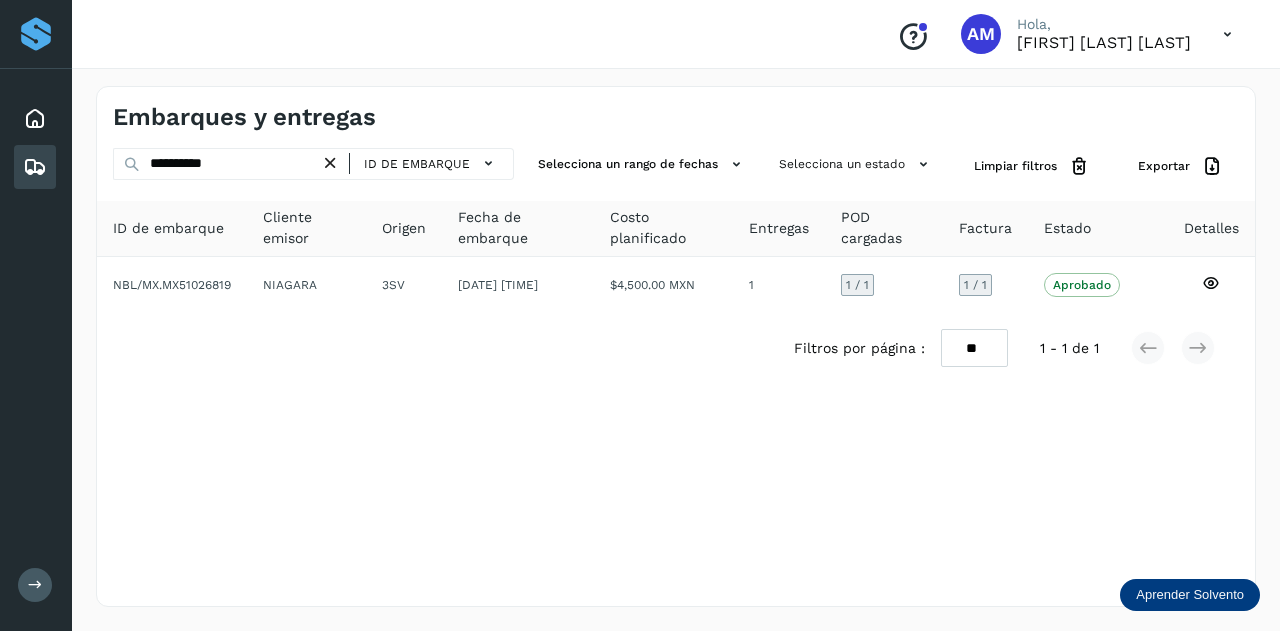 click at bounding box center [330, 163] 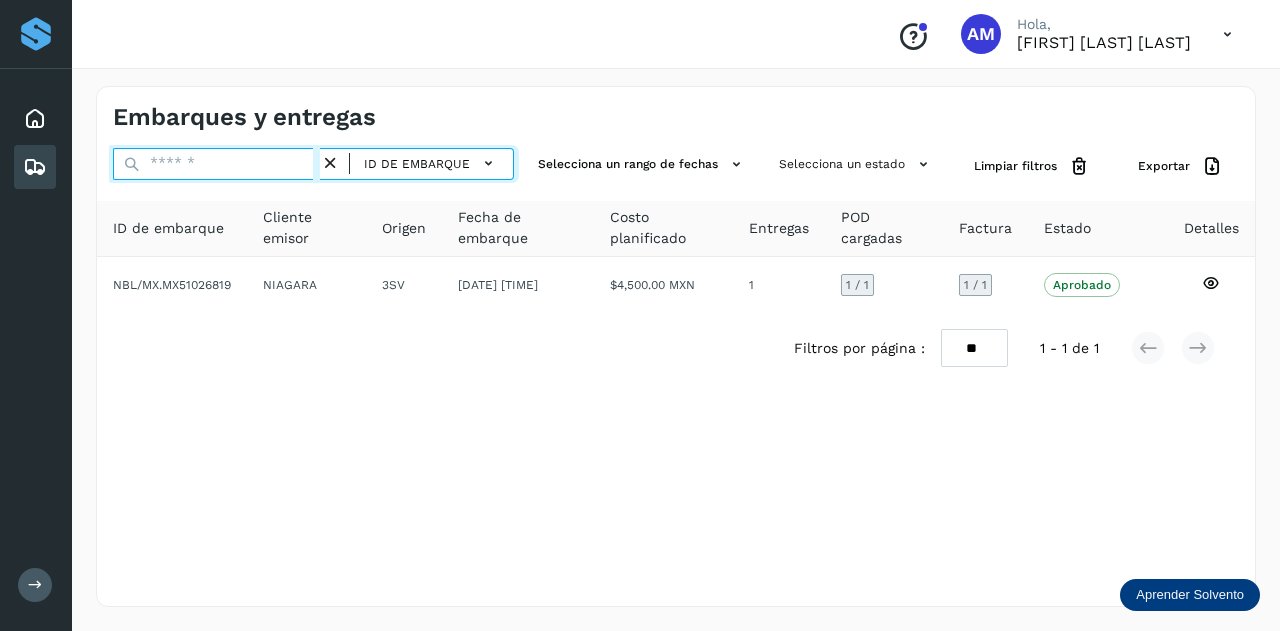 click at bounding box center [216, 164] 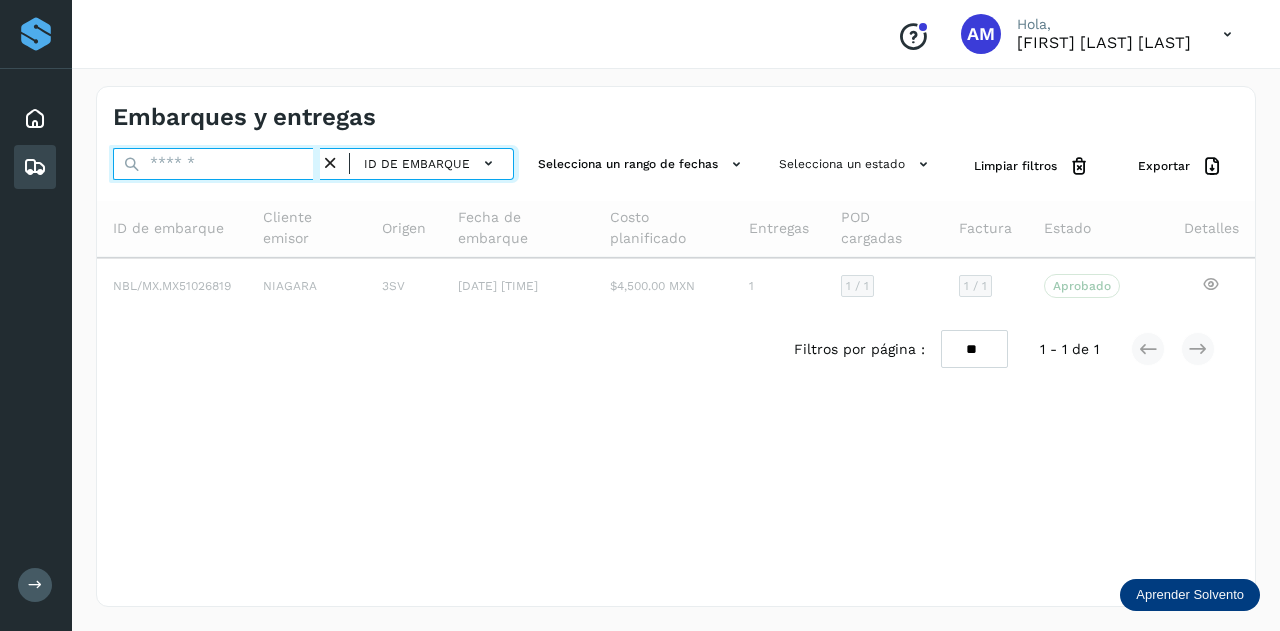 paste on "**********" 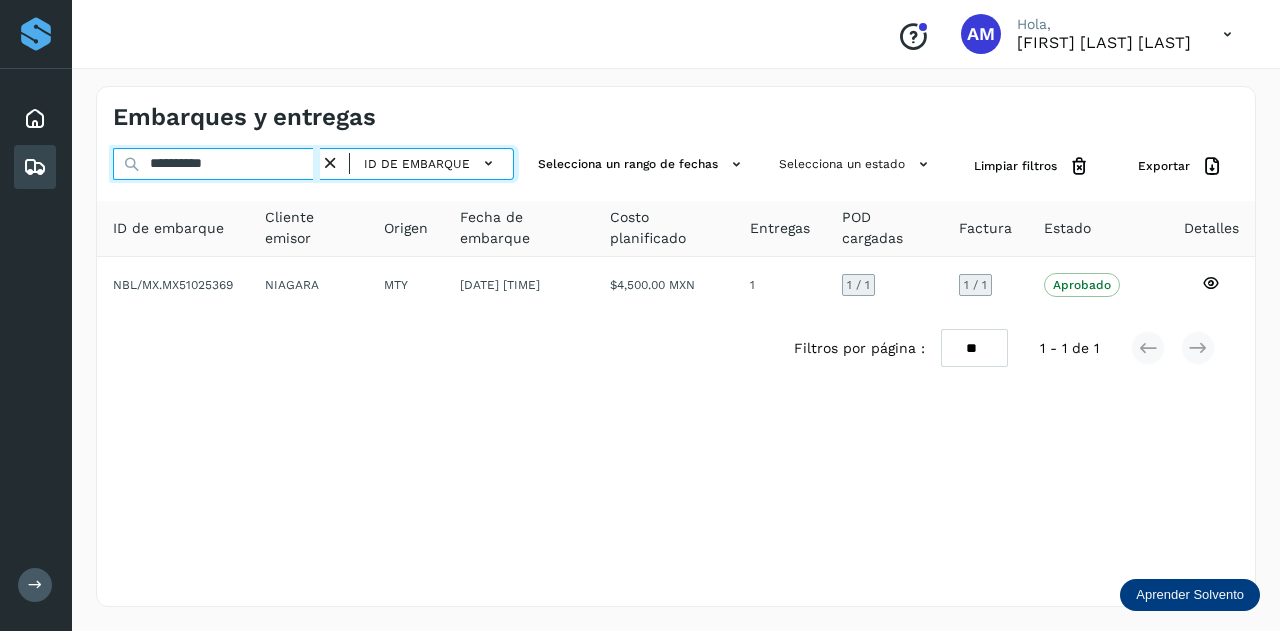 type on "**********" 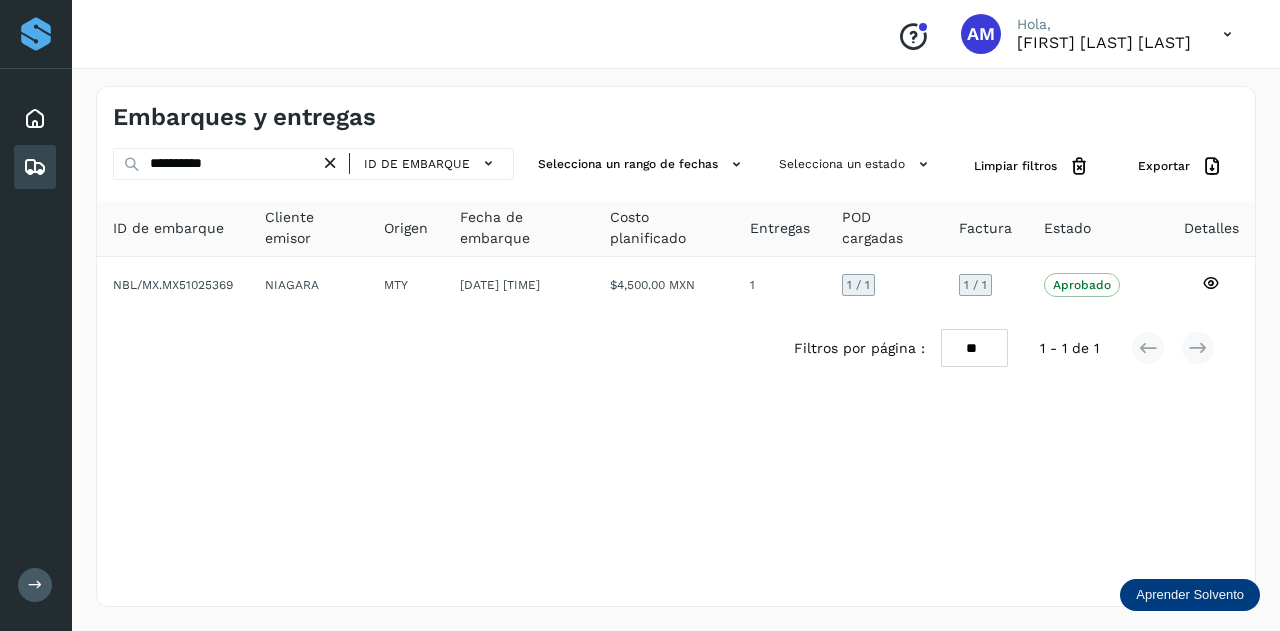 drag, startPoint x: 329, startPoint y: 158, endPoint x: 308, endPoint y: 160, distance: 21.095022 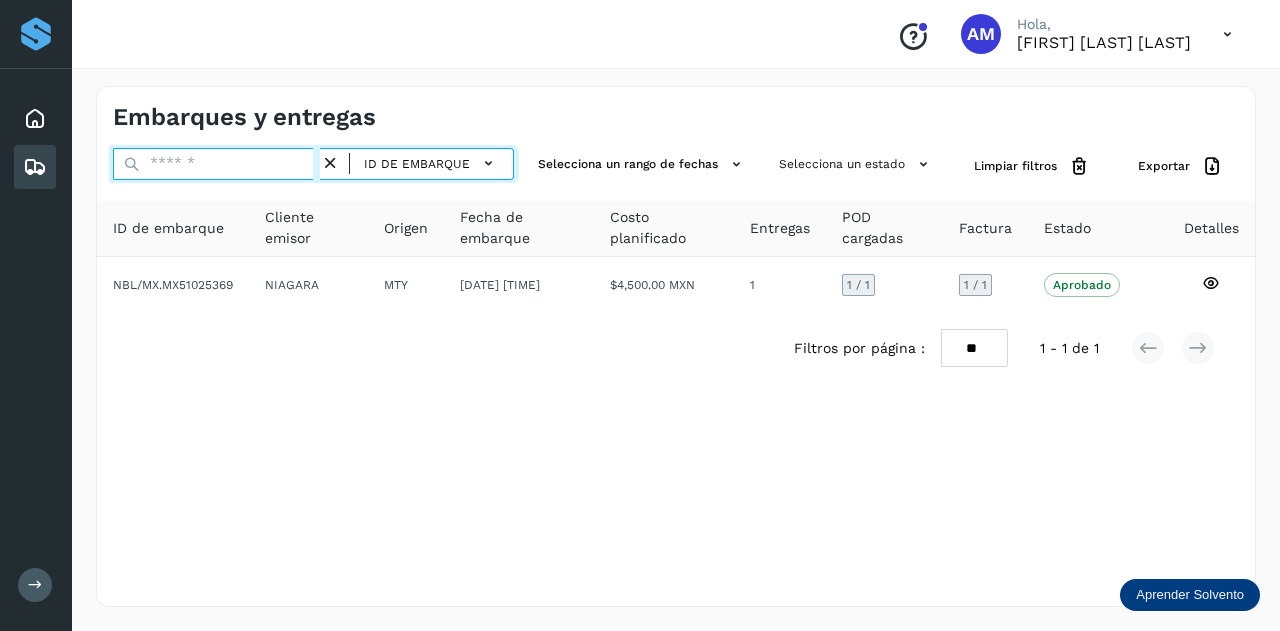 click at bounding box center [216, 164] 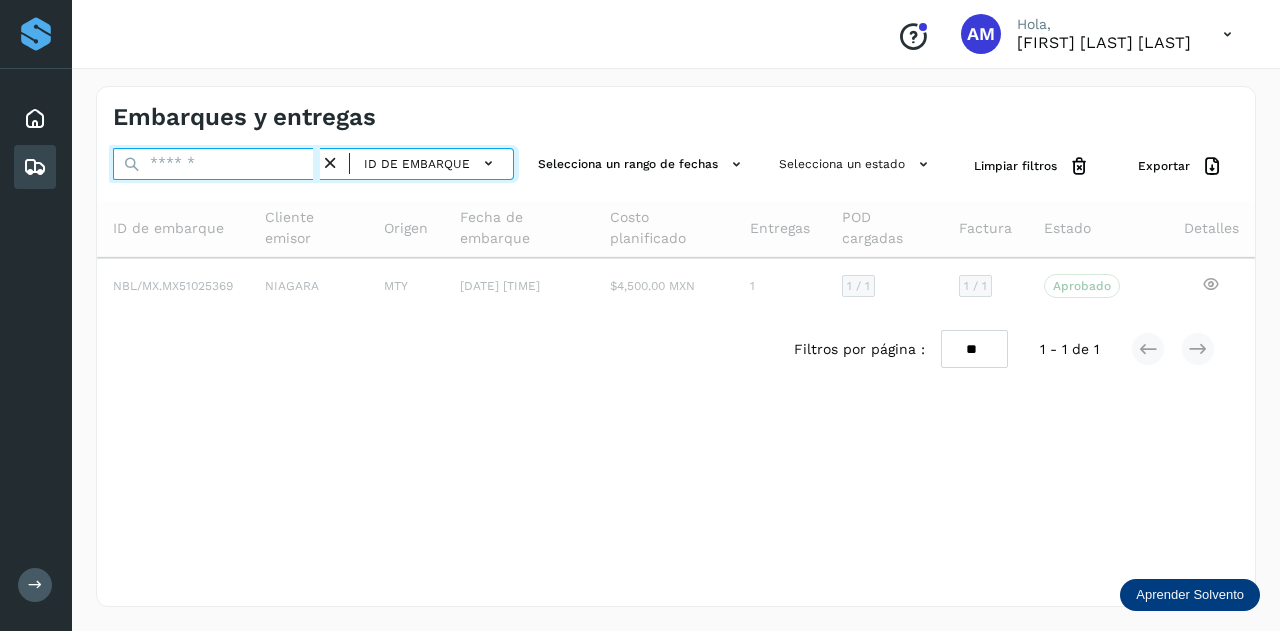 paste on "**********" 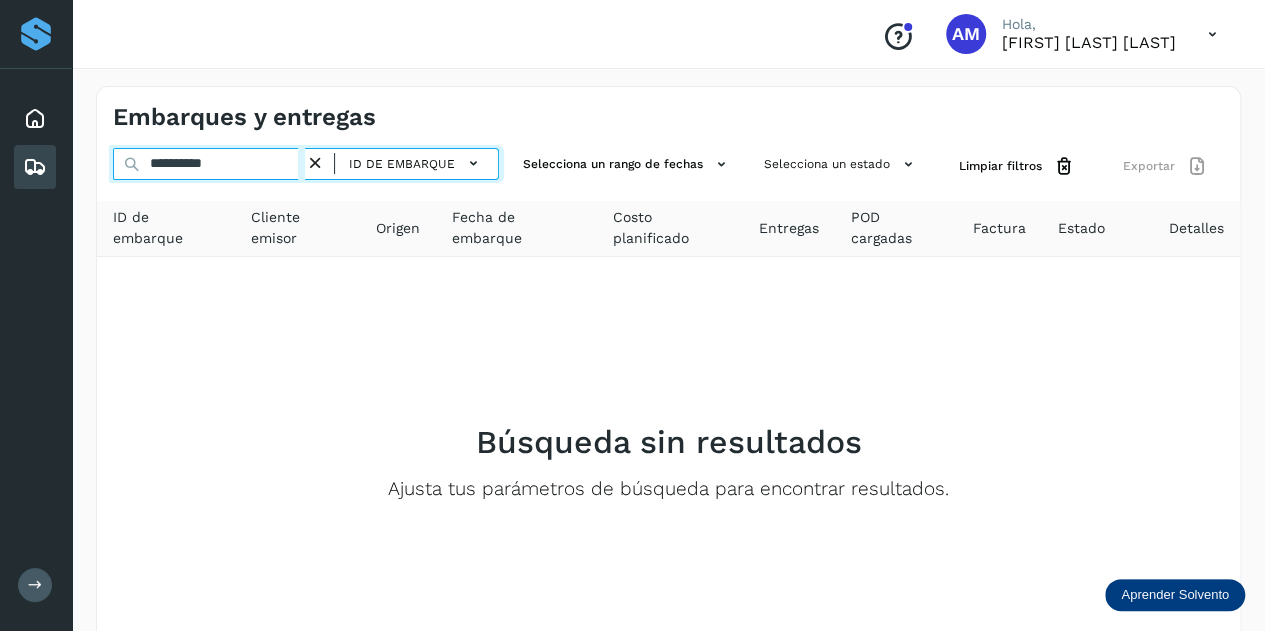 type on "**********" 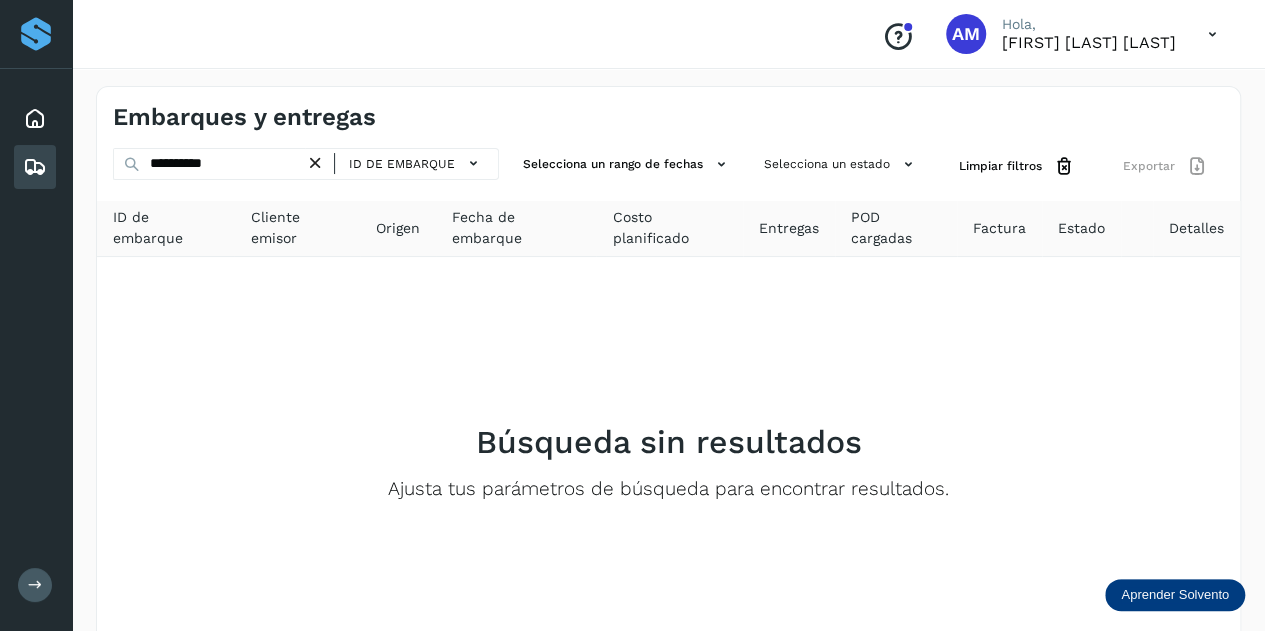 click at bounding box center (315, 163) 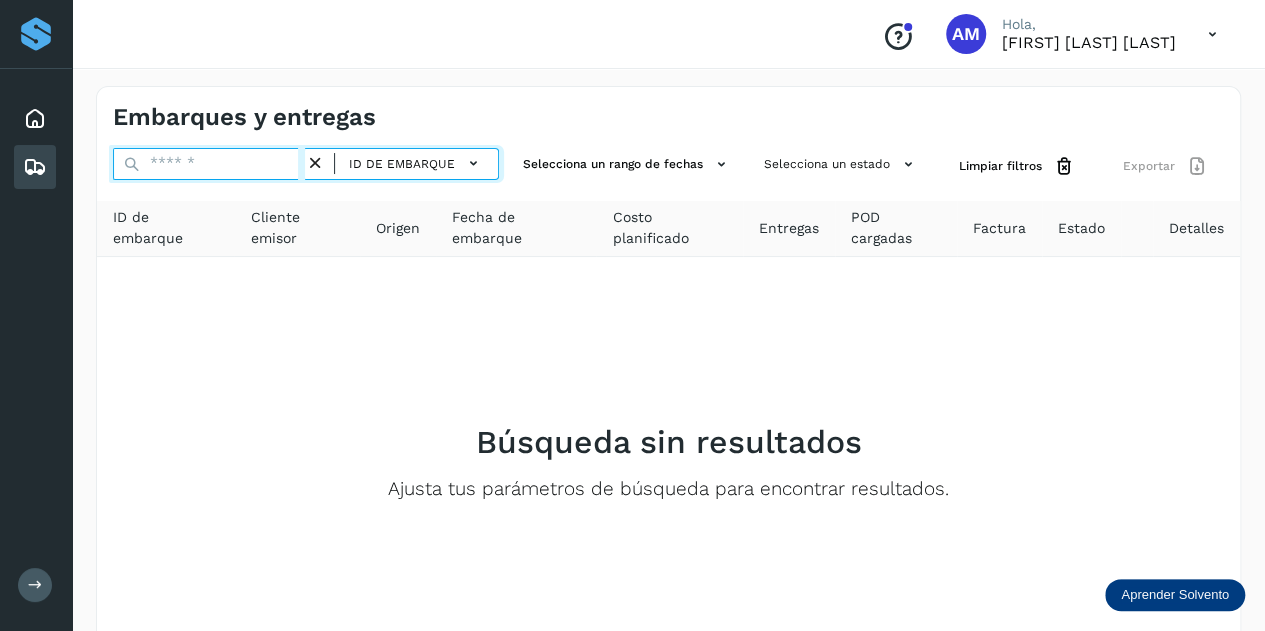 click at bounding box center [209, 164] 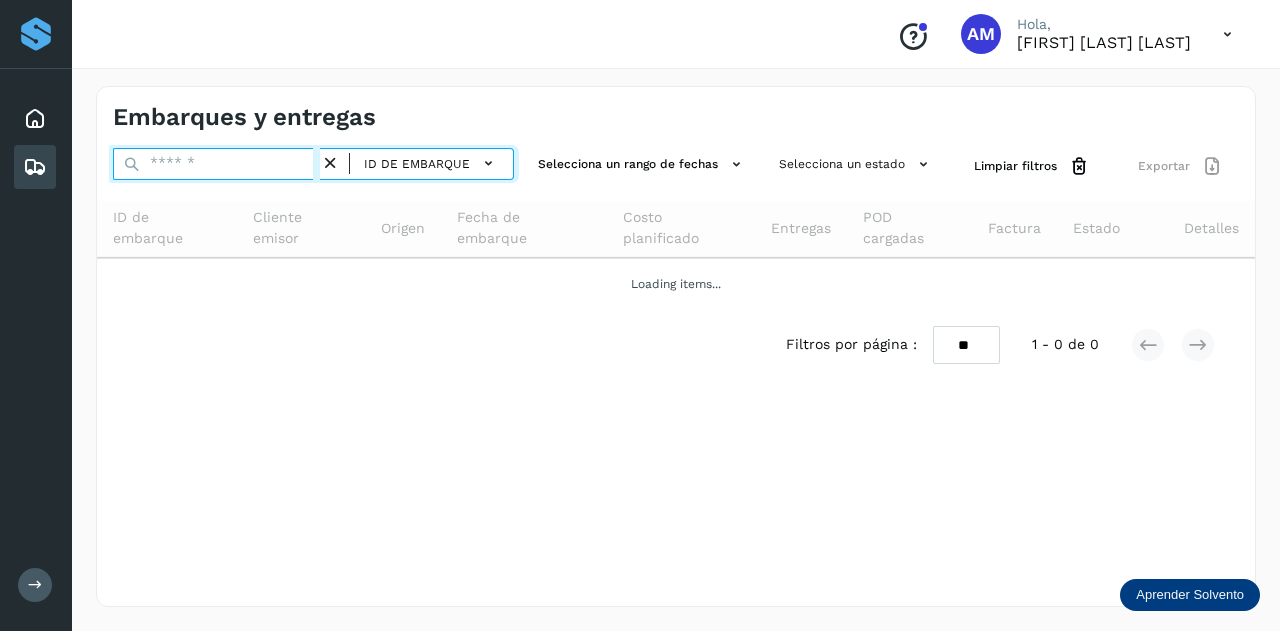 paste on "**********" 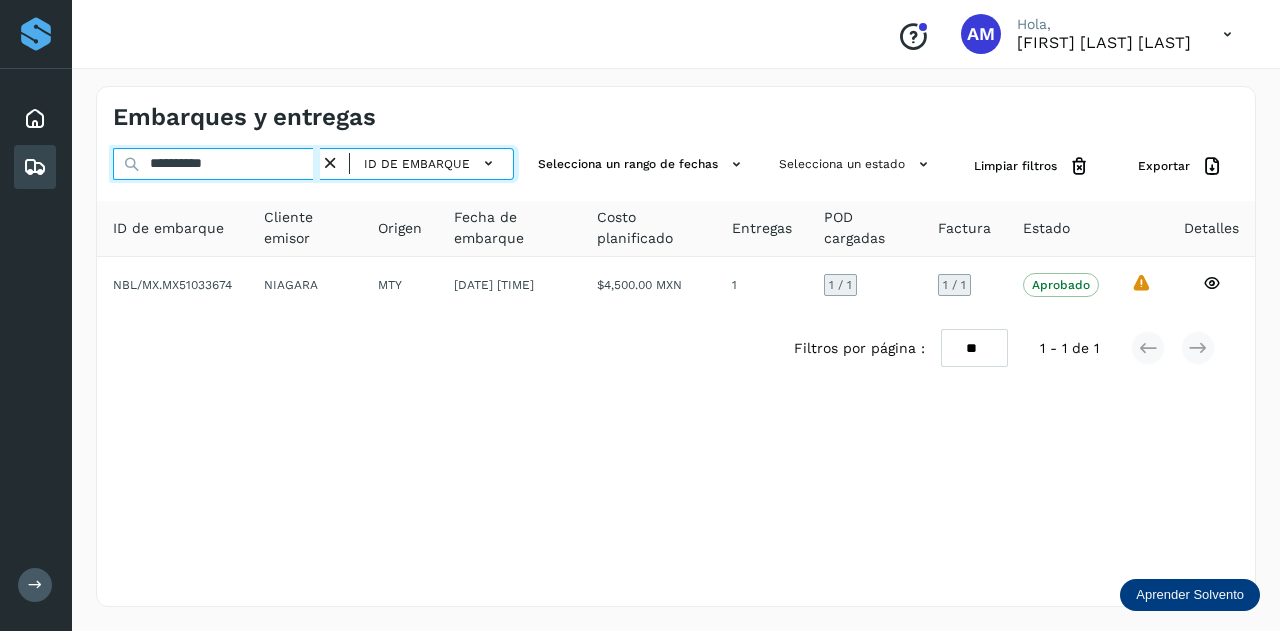 type on "**********" 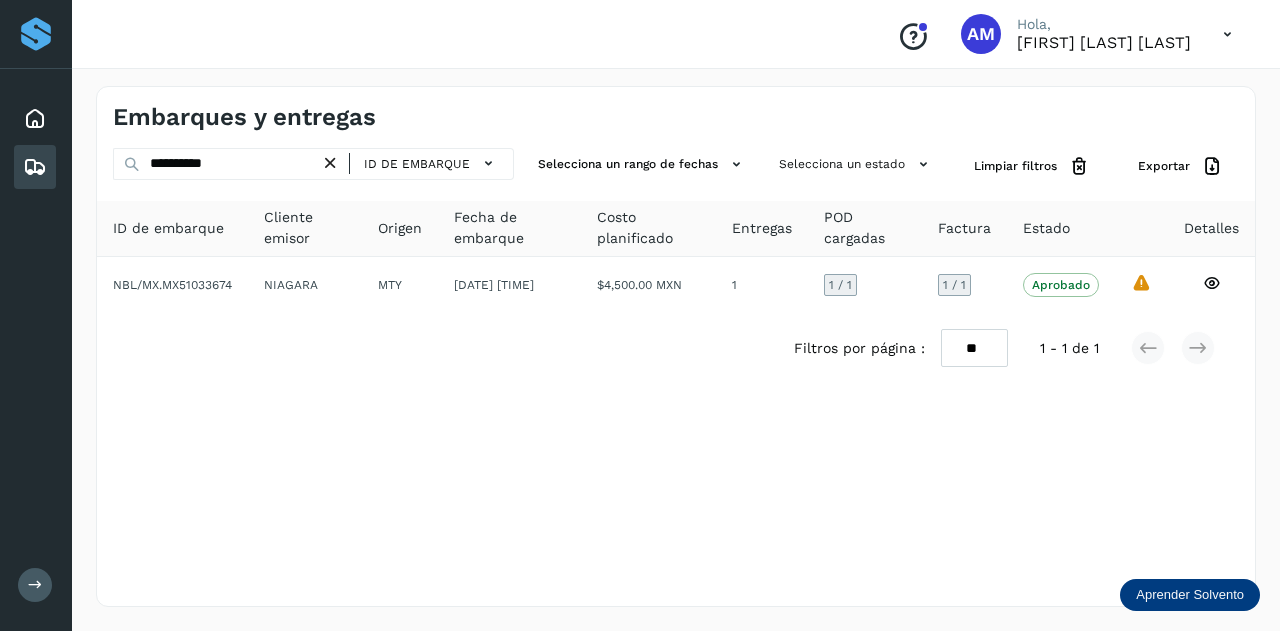 click at bounding box center [330, 163] 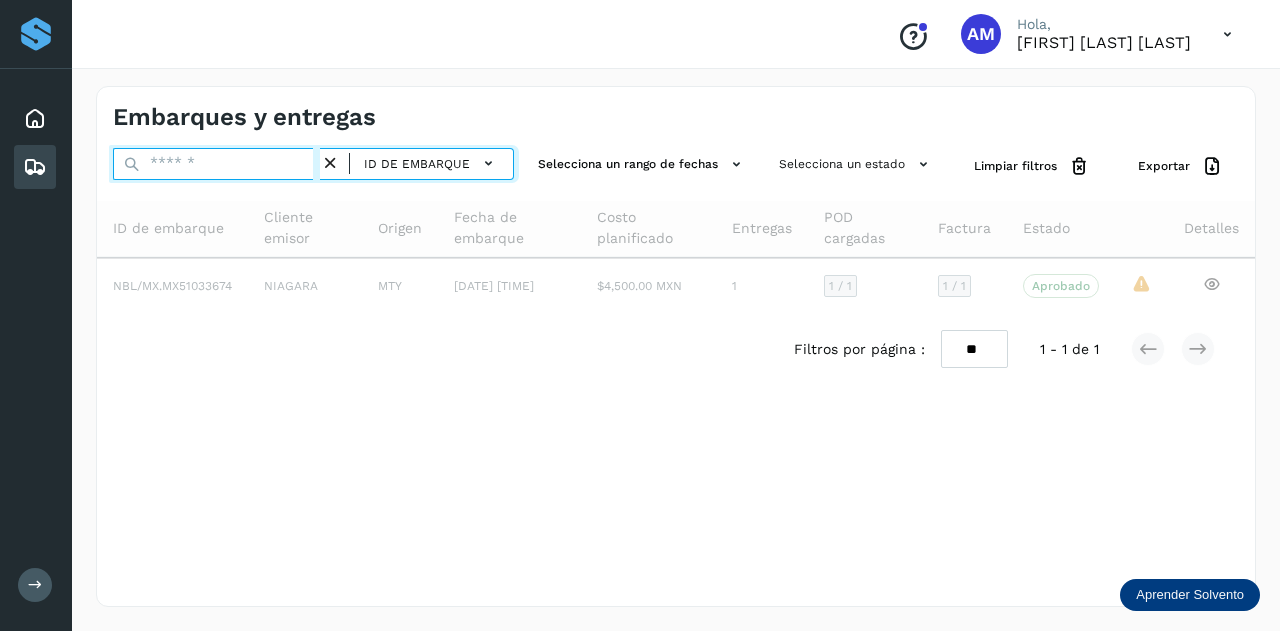 click at bounding box center (216, 164) 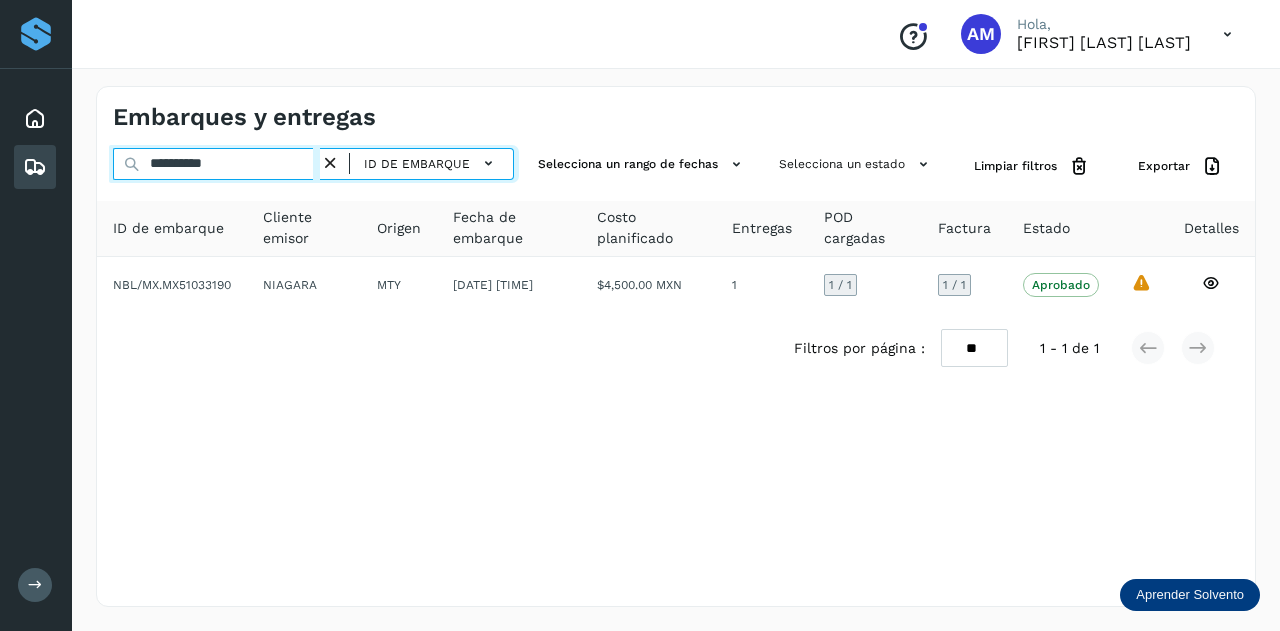 type on "**********" 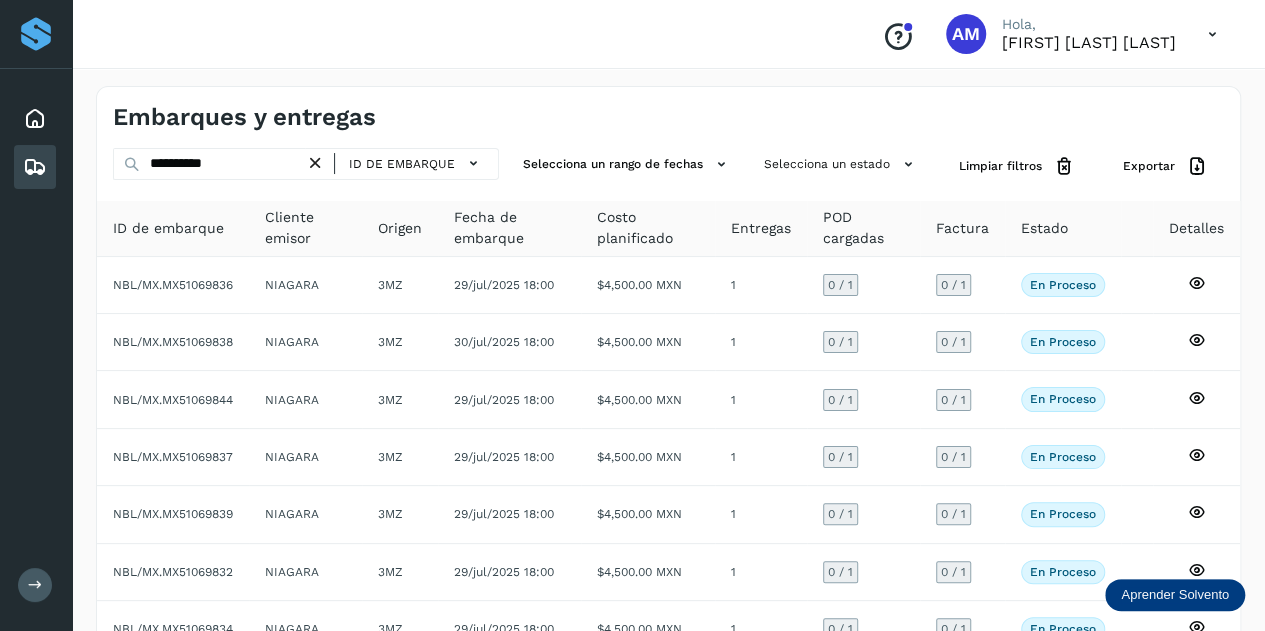 click at bounding box center (315, 163) 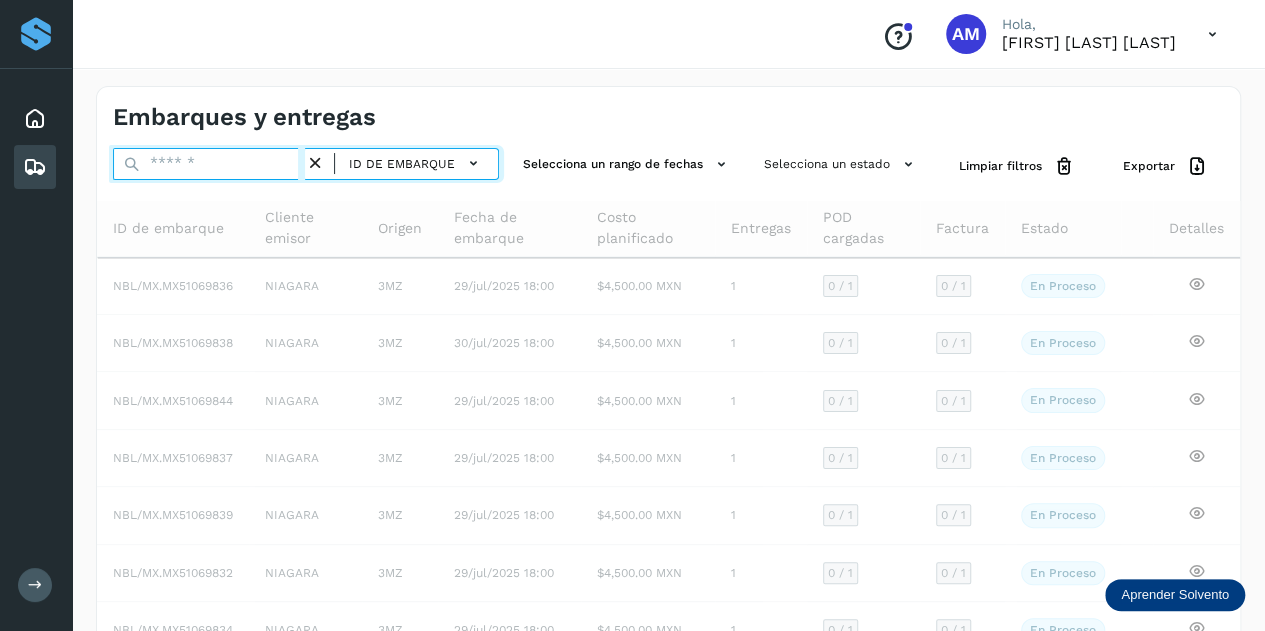click at bounding box center [209, 164] 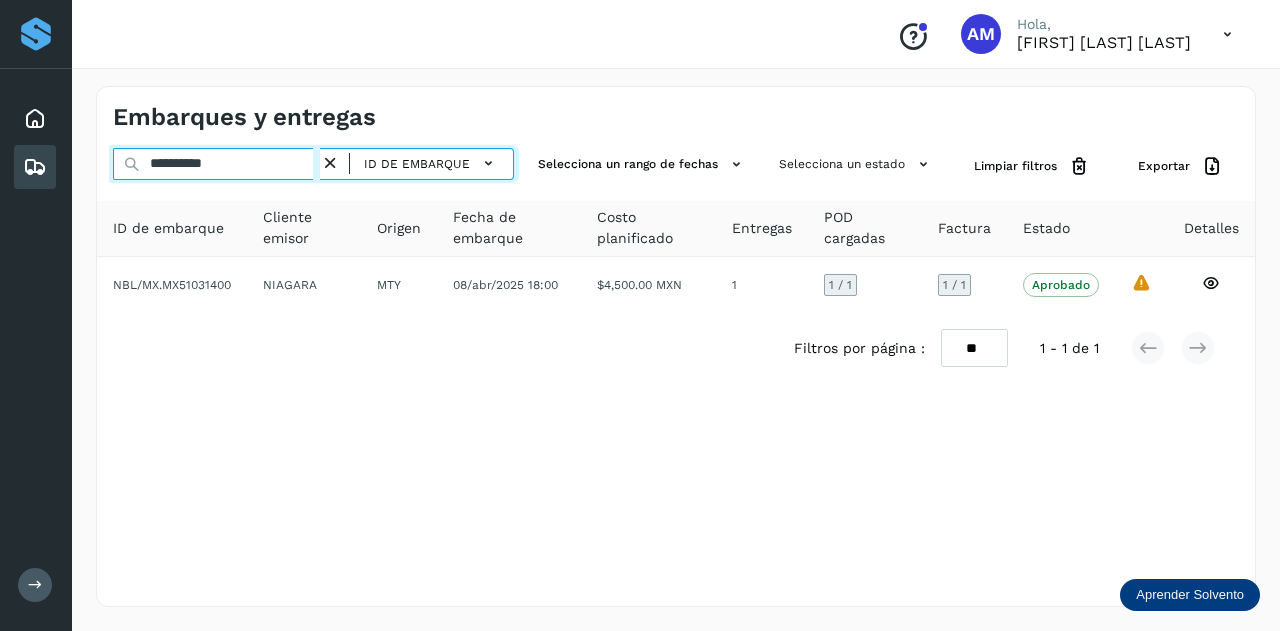 type on "**********" 